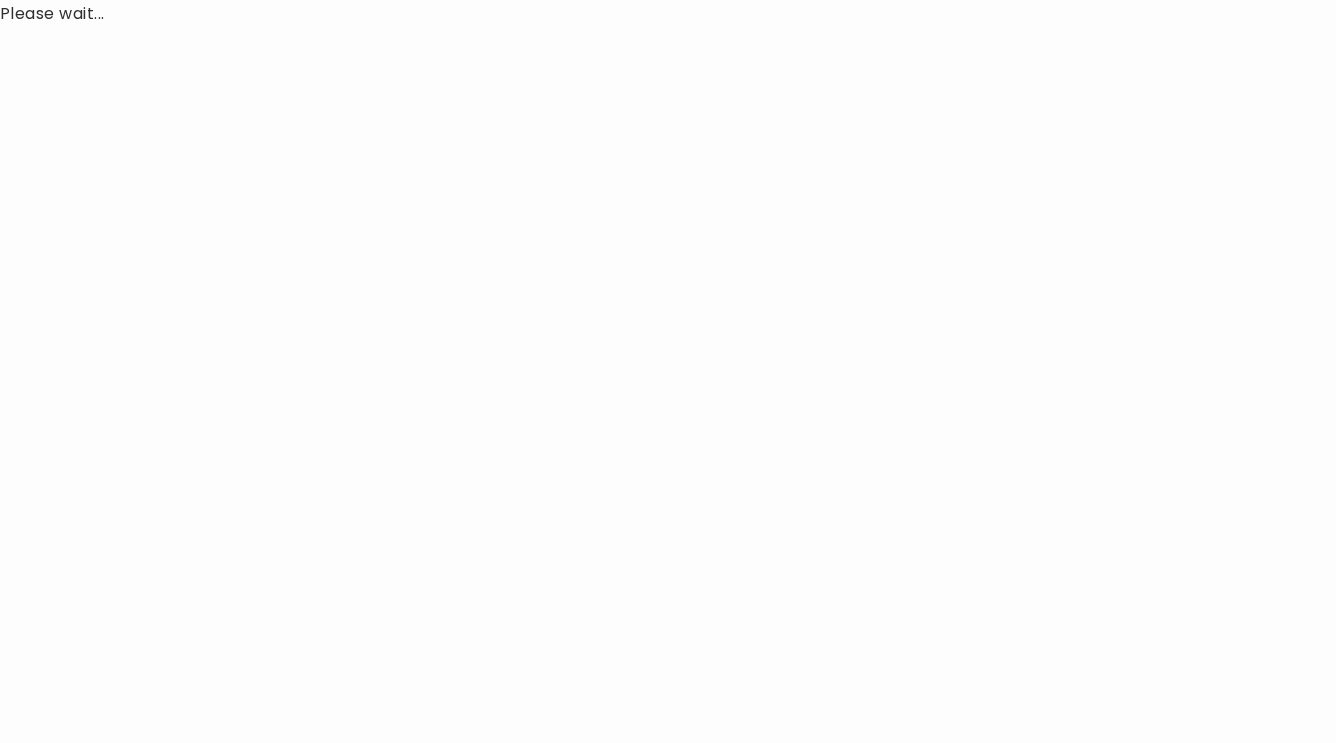 scroll, scrollTop: 0, scrollLeft: 0, axis: both 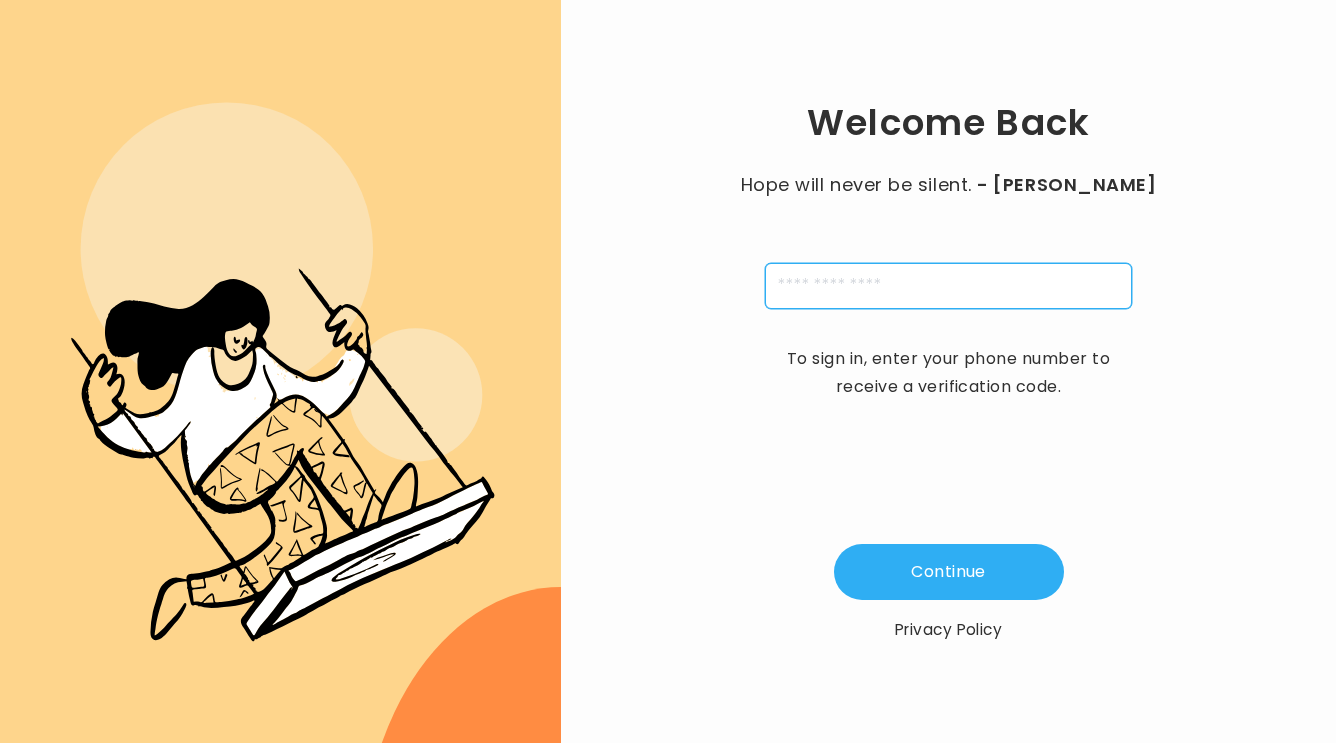 click at bounding box center (948, 286) 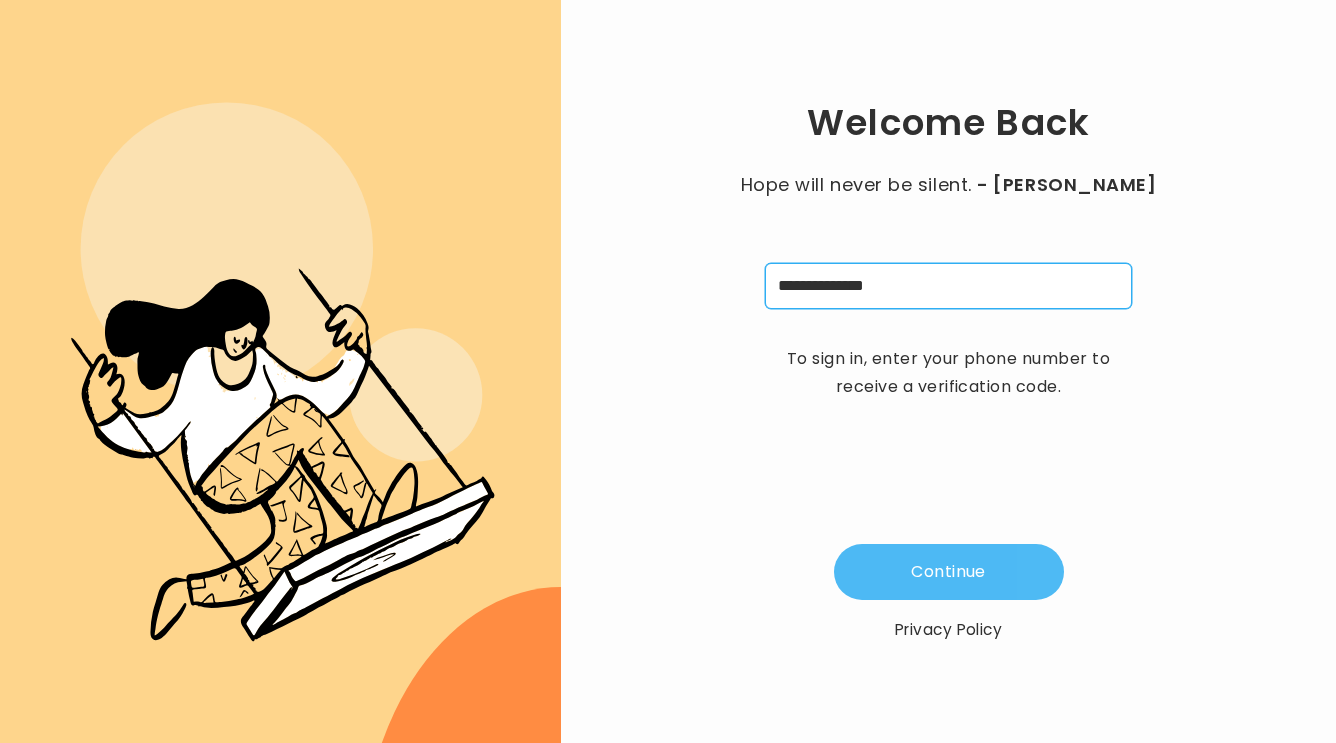 type on "**********" 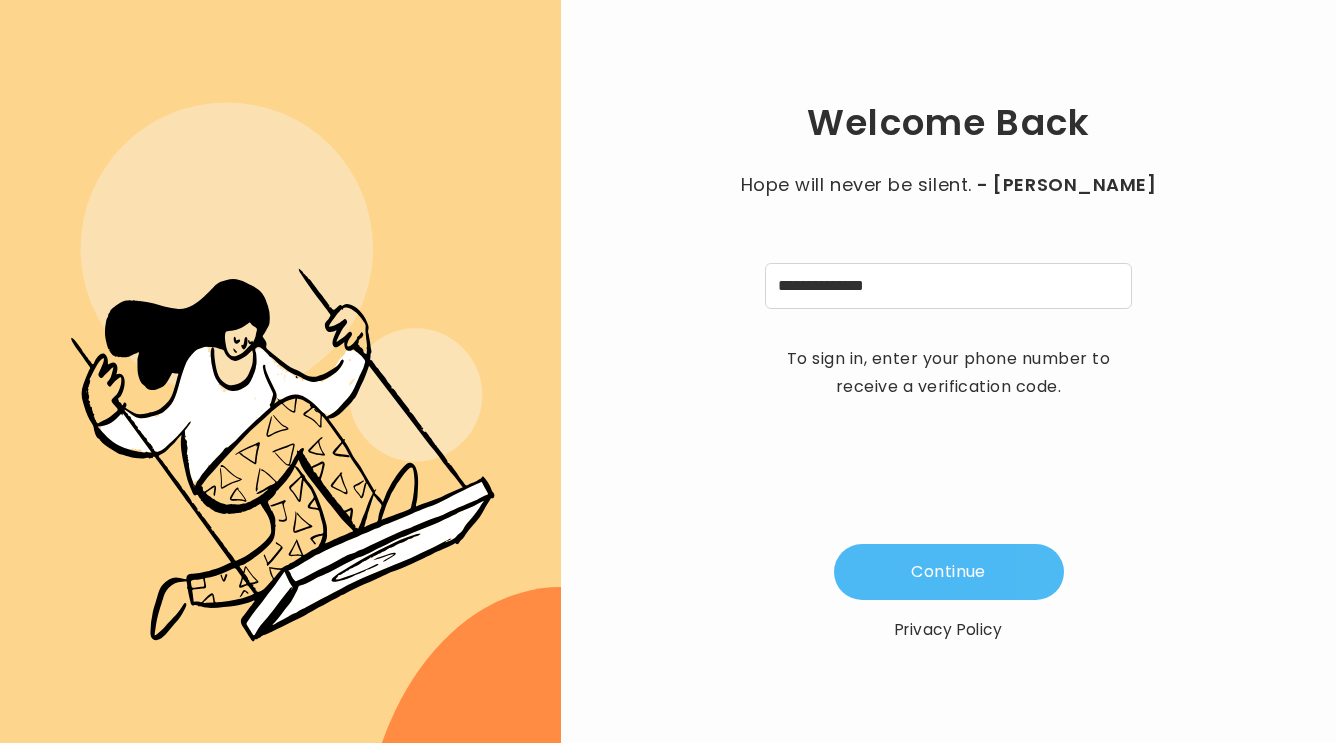 click on "Continue" at bounding box center [949, 572] 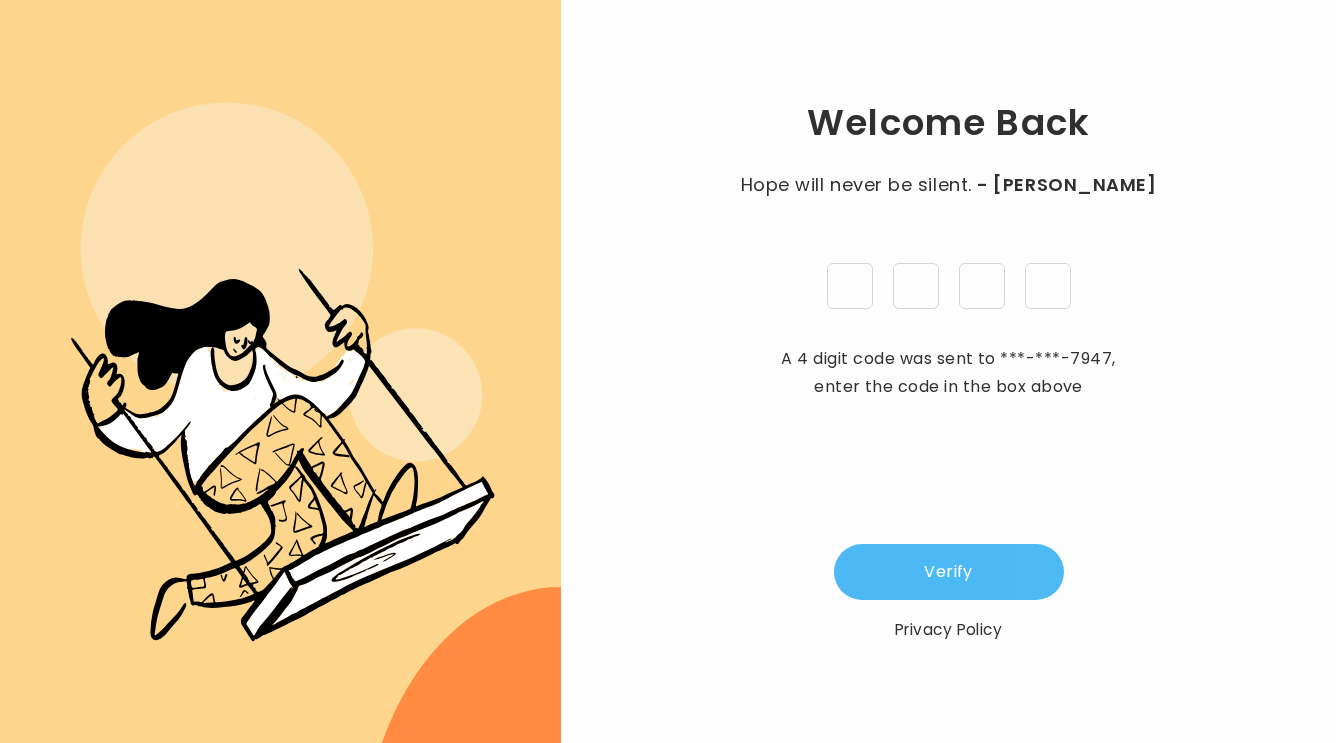 type on "*" 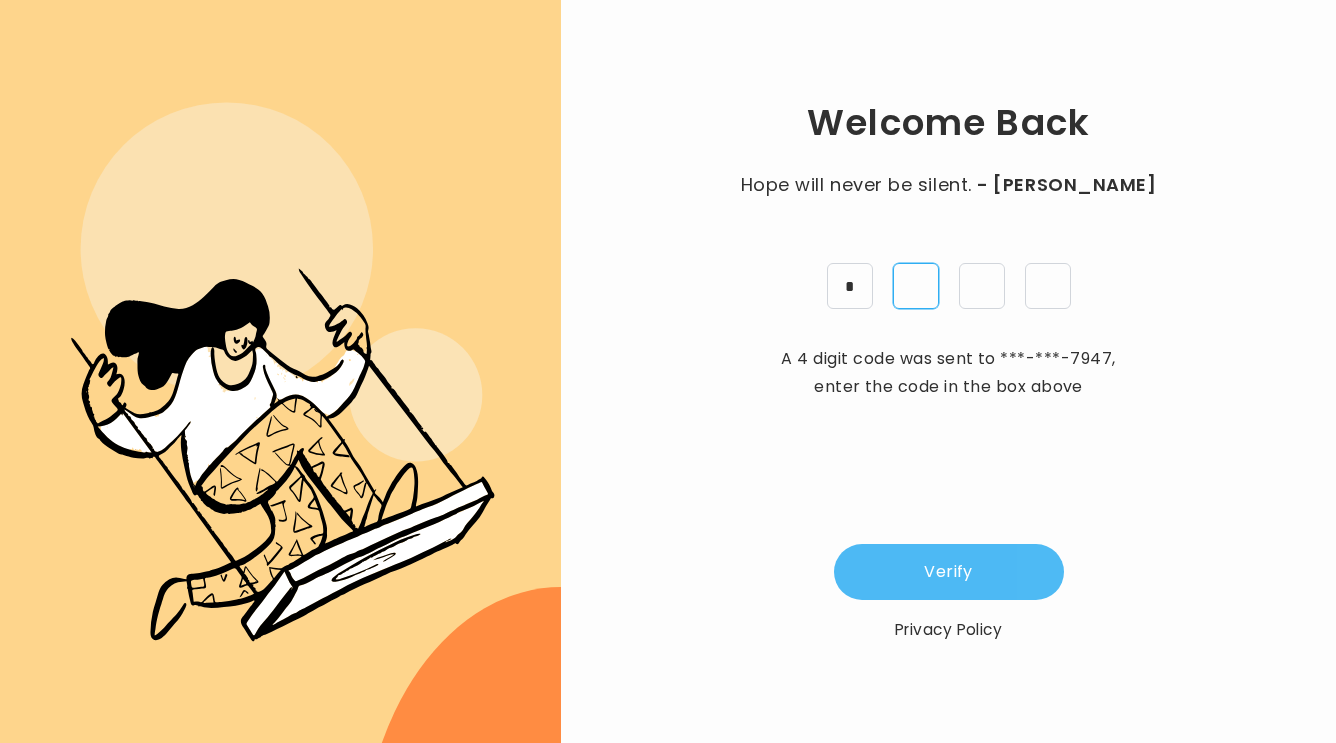 type on "*" 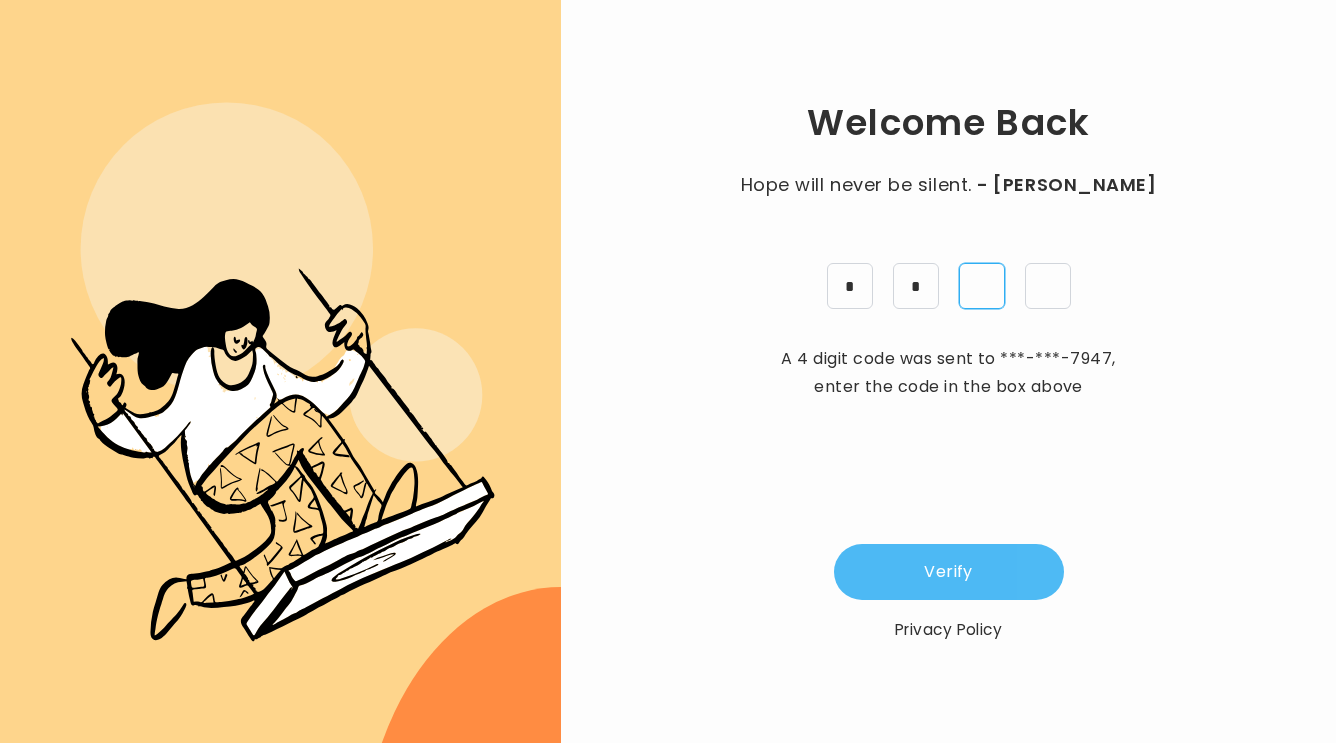 type on "*" 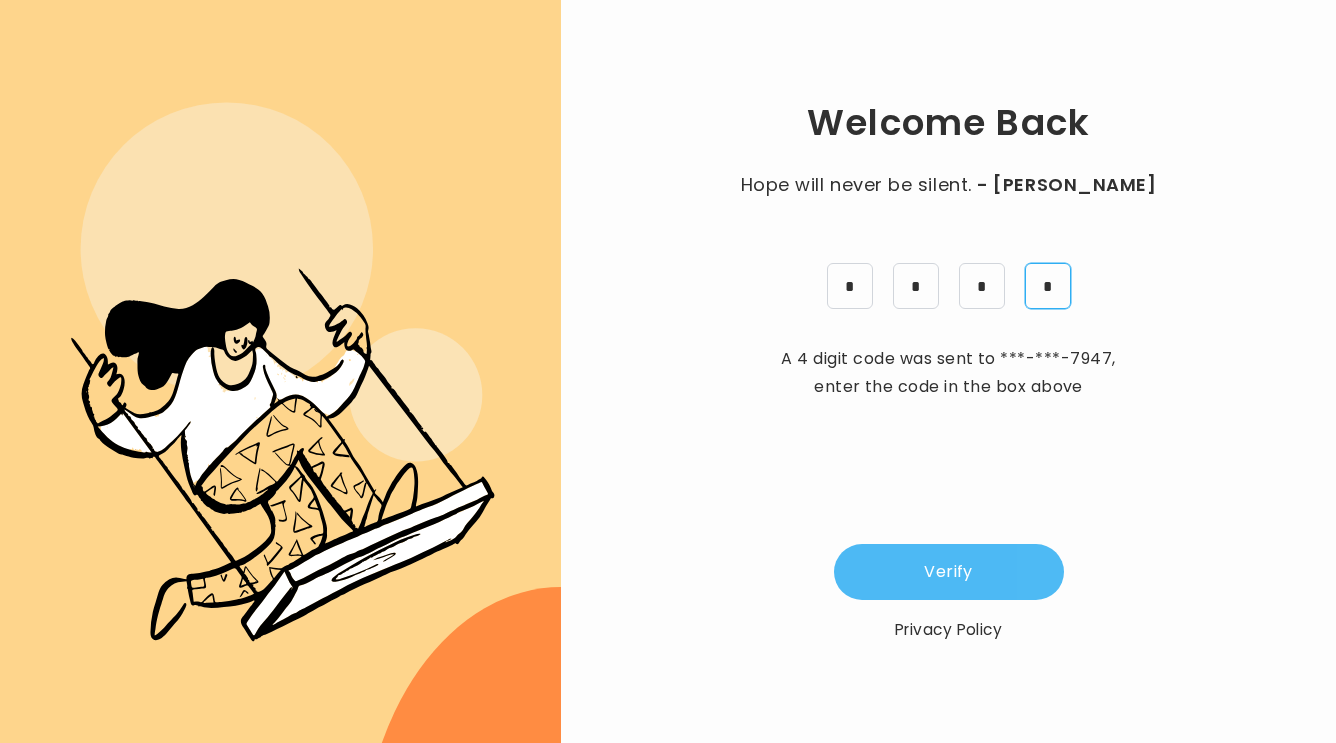 type on "*" 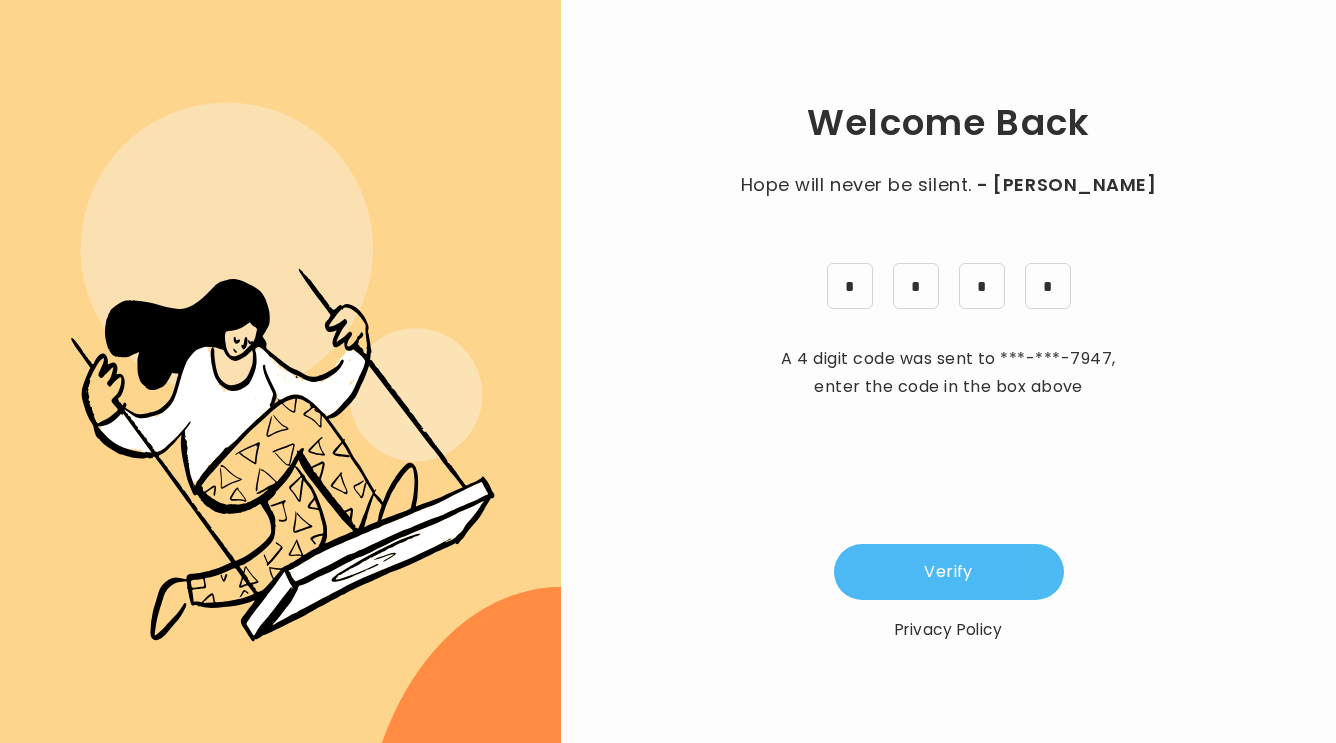 click on "Verify" at bounding box center (949, 572) 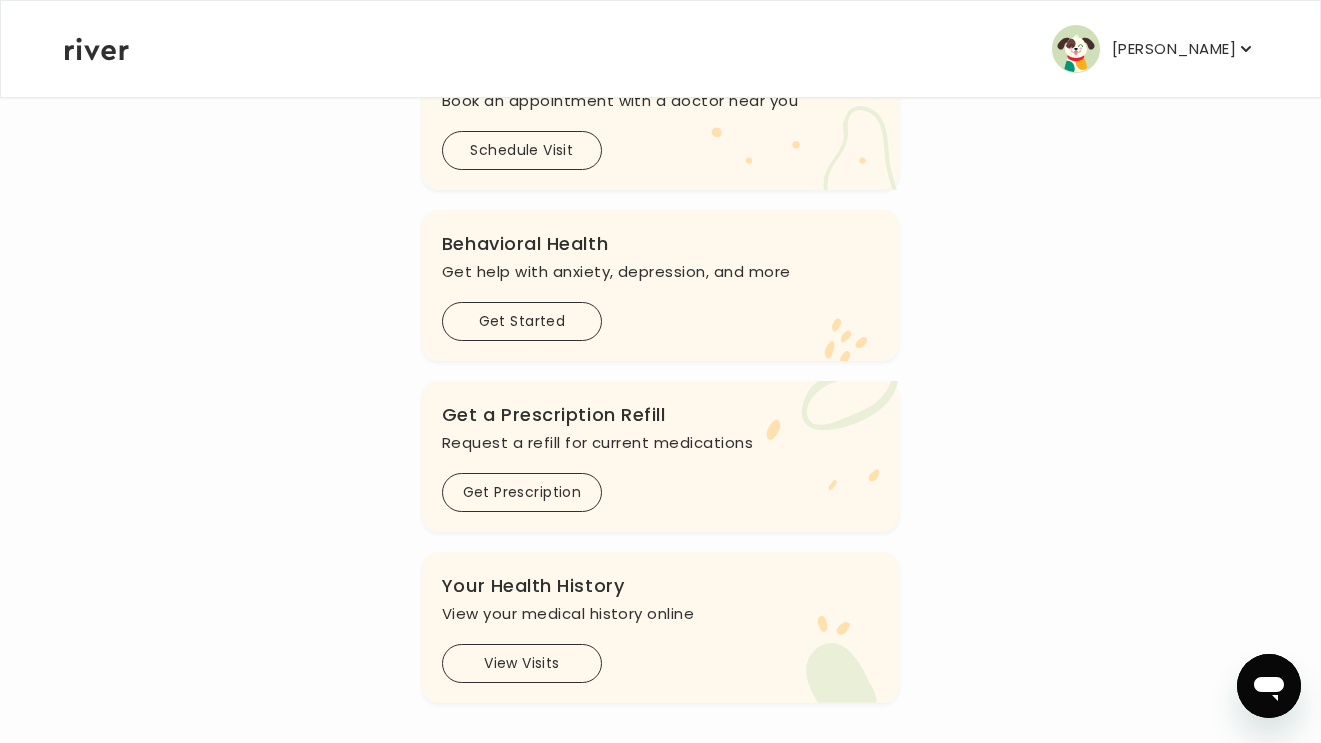 scroll, scrollTop: 583, scrollLeft: 0, axis: vertical 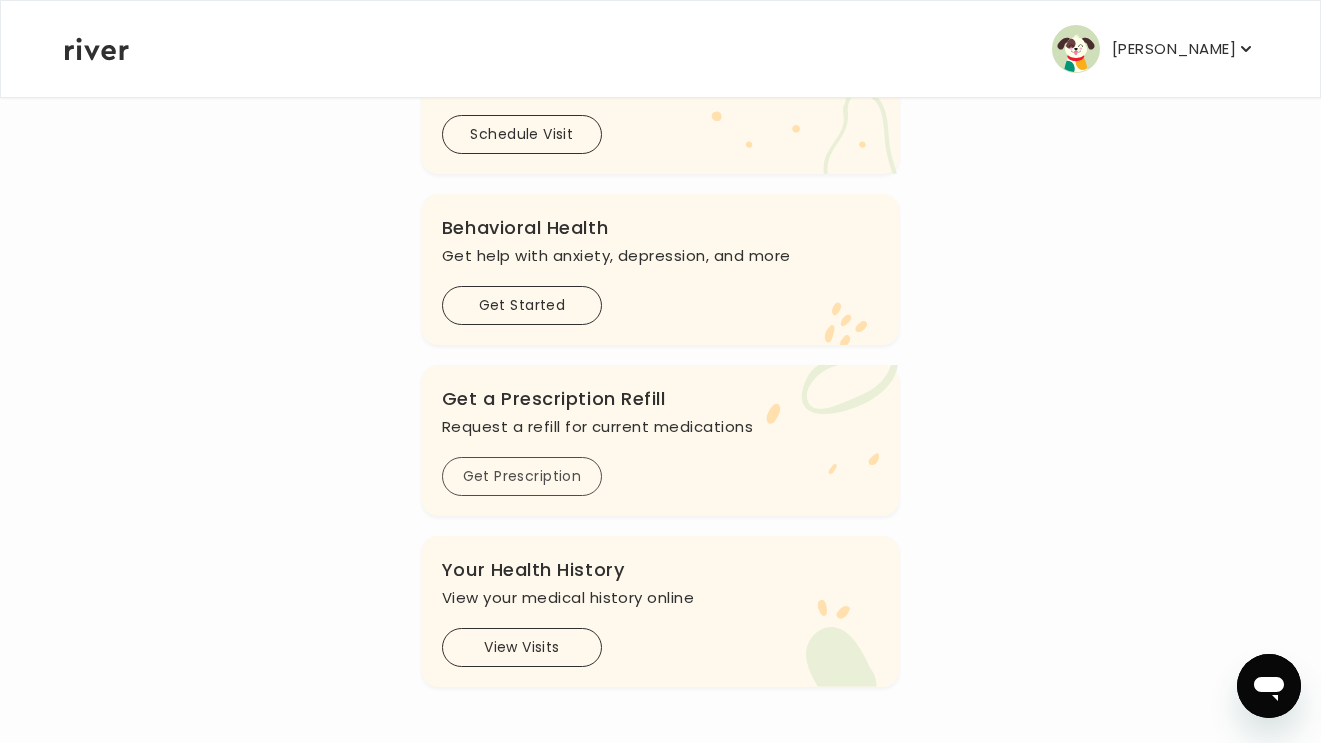 click on "Get Prescription" at bounding box center [522, 476] 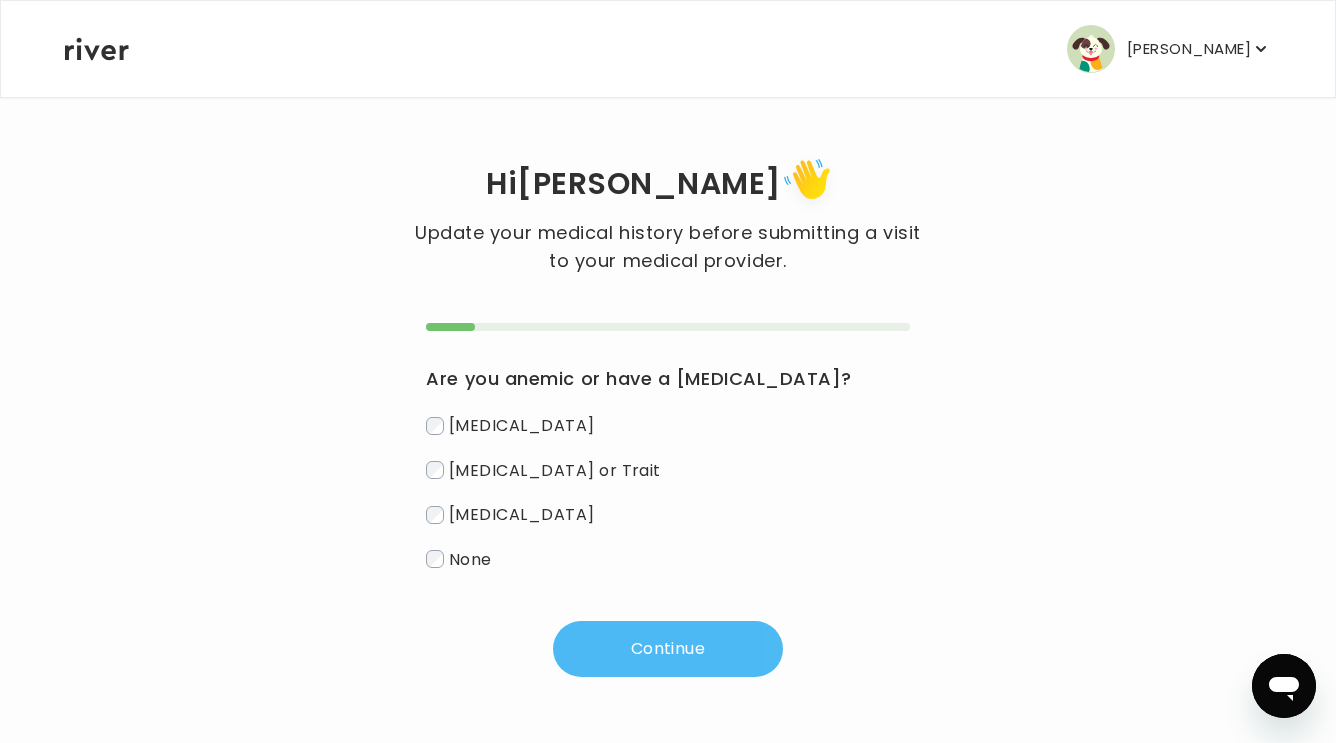 click on "Continue" at bounding box center (668, 649) 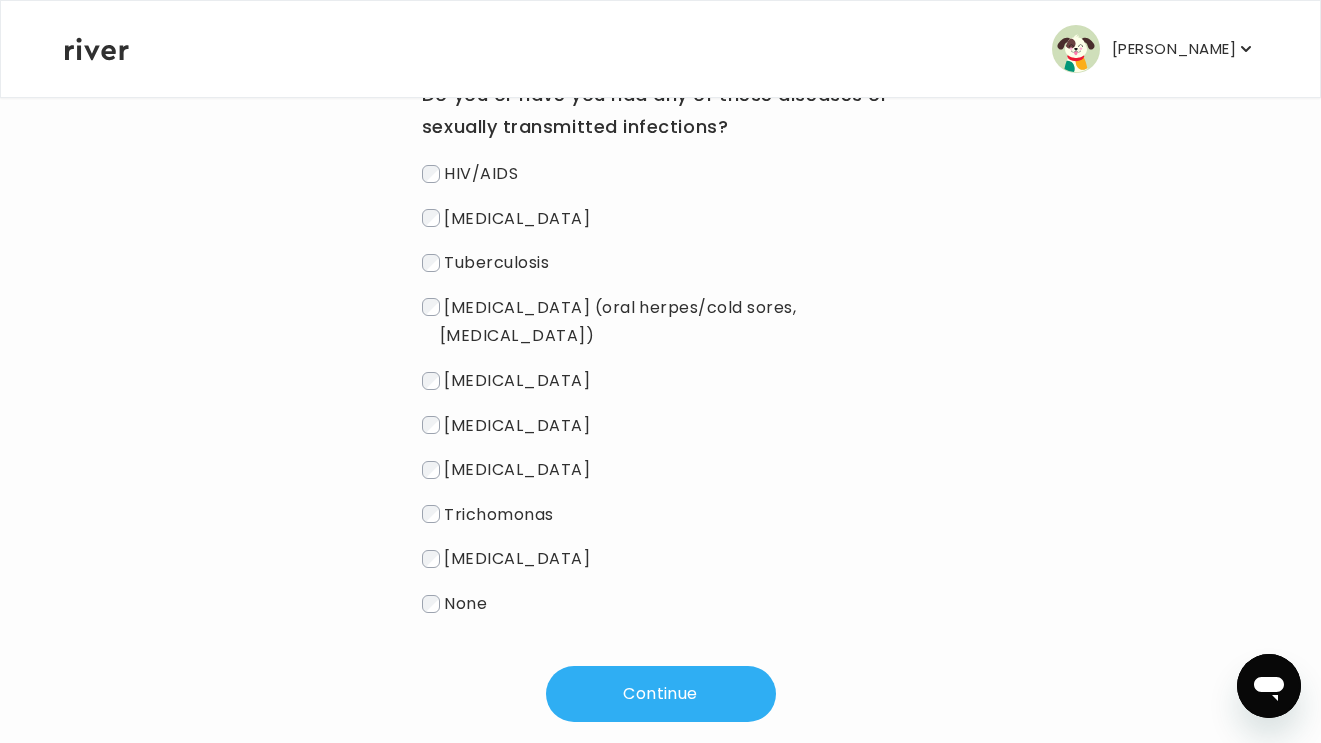 scroll, scrollTop: 295, scrollLeft: 0, axis: vertical 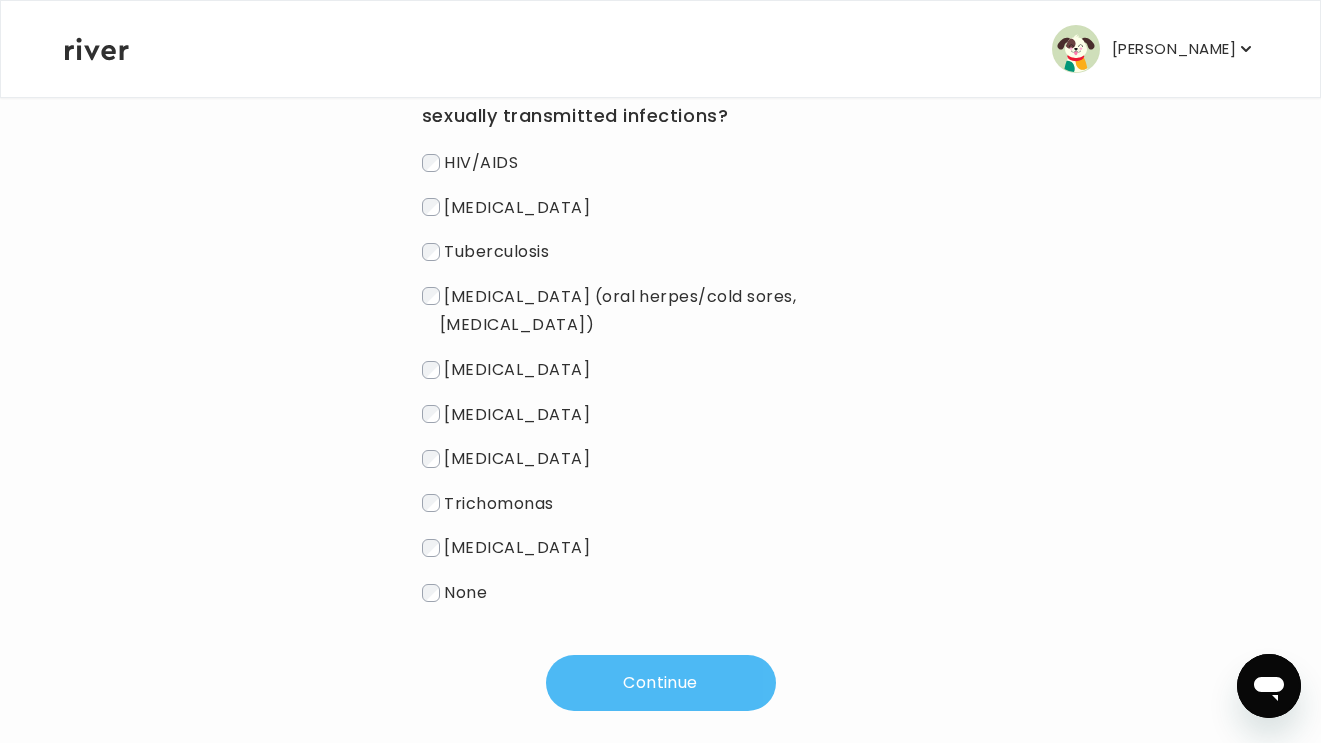 click on "Continue" at bounding box center (661, 683) 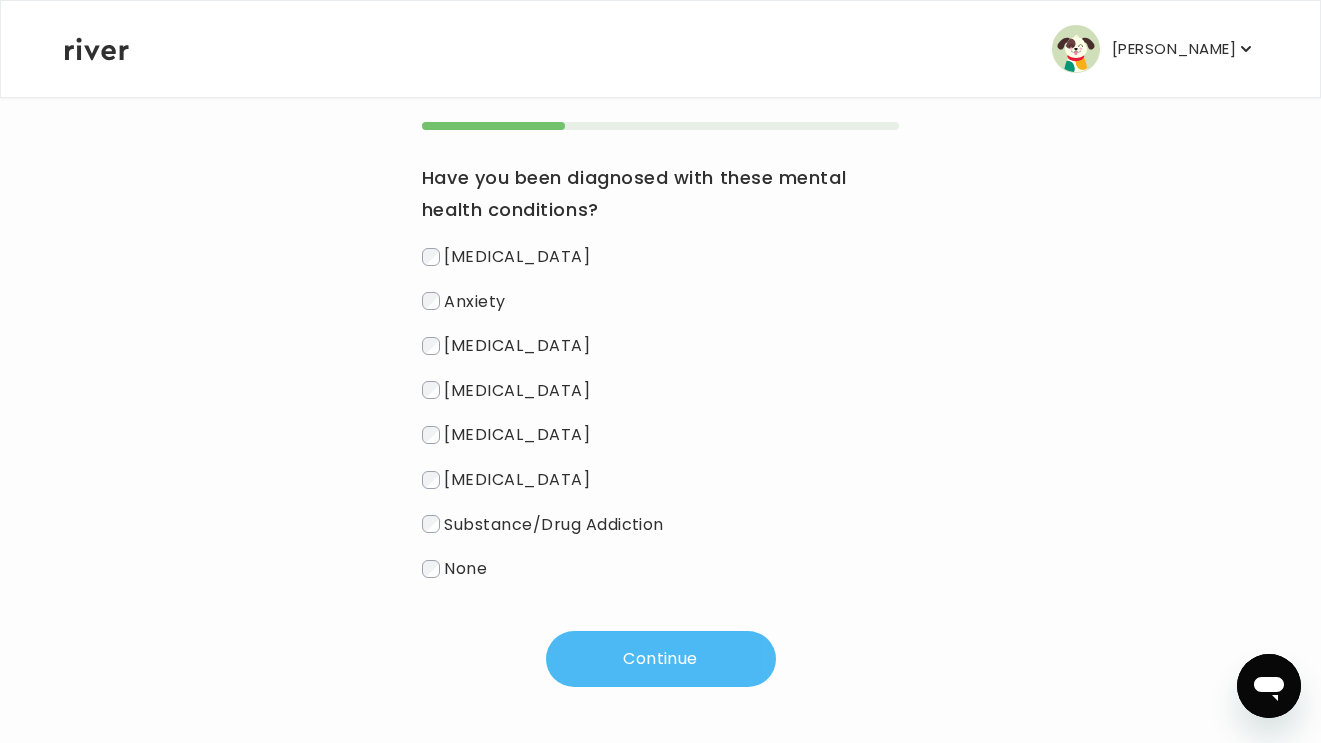 click on "Continue" at bounding box center (661, 659) 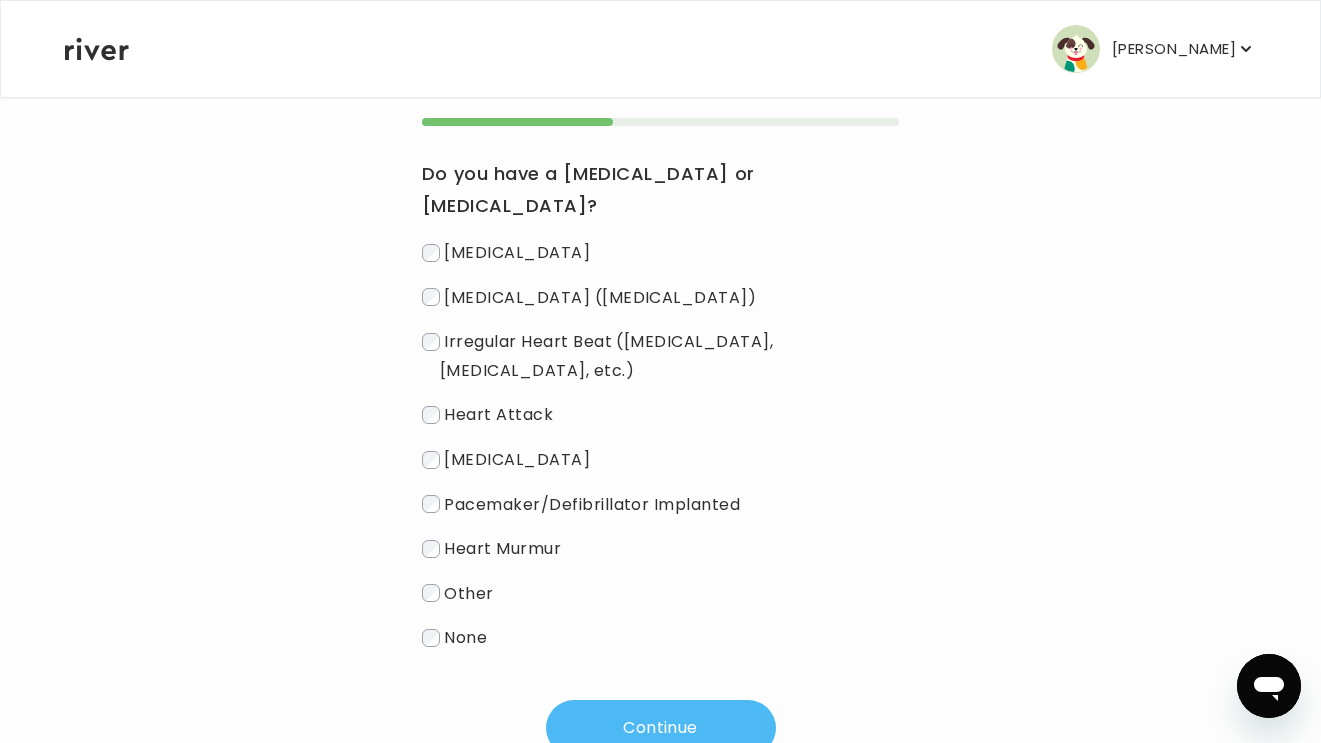 click on "Continue" at bounding box center [661, 728] 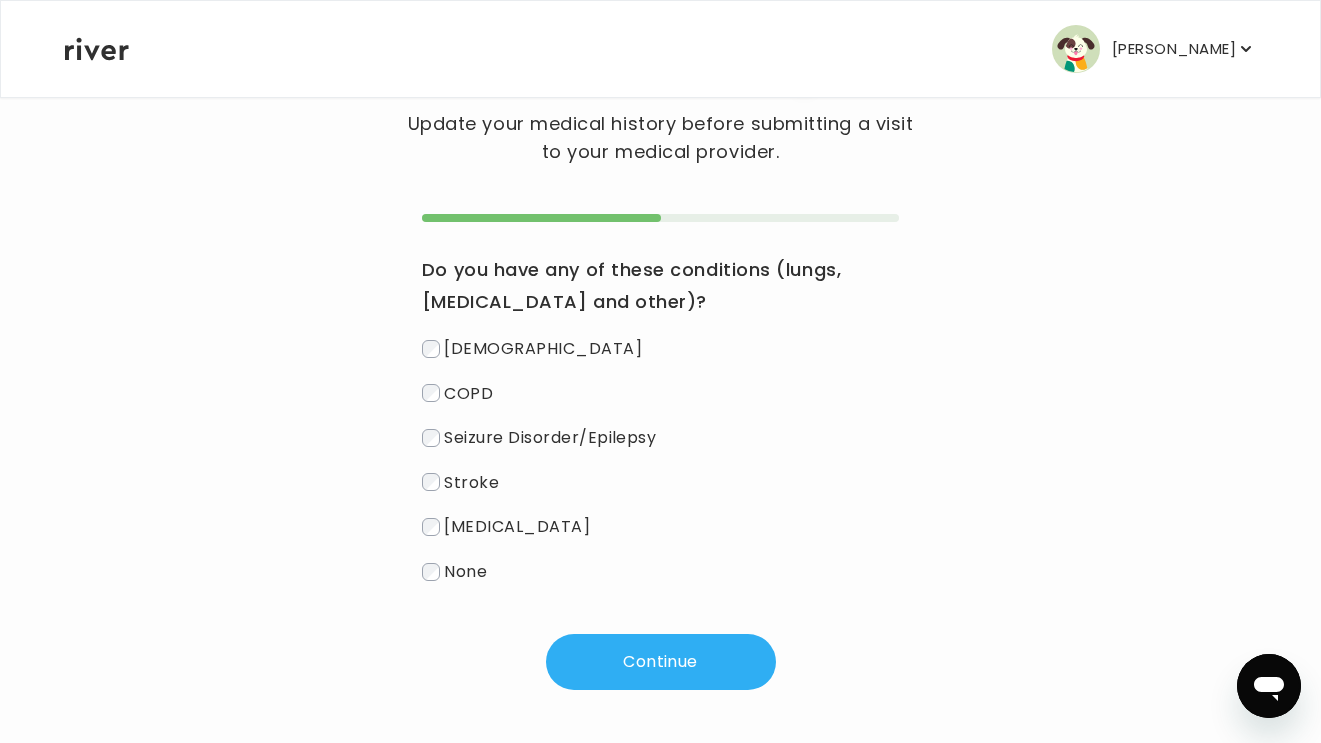 scroll, scrollTop: 114, scrollLeft: 0, axis: vertical 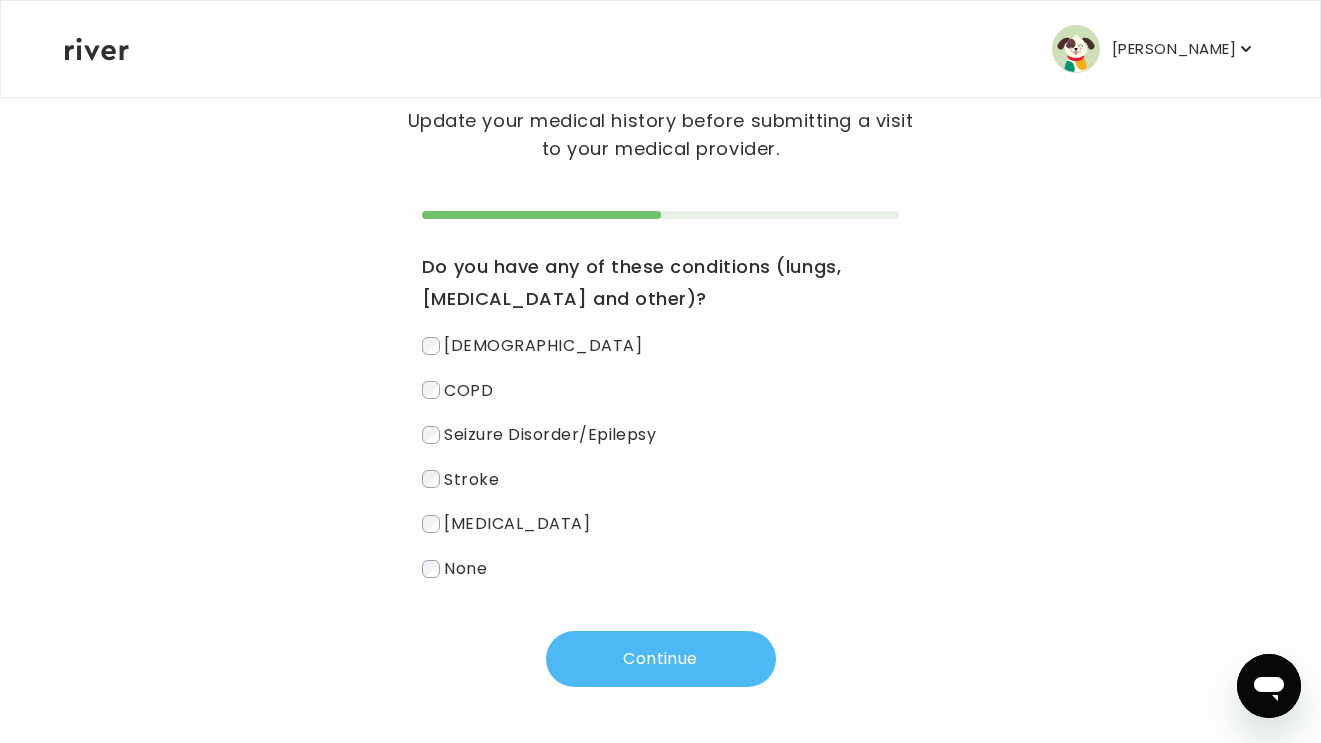 click on "Continue" at bounding box center [661, 659] 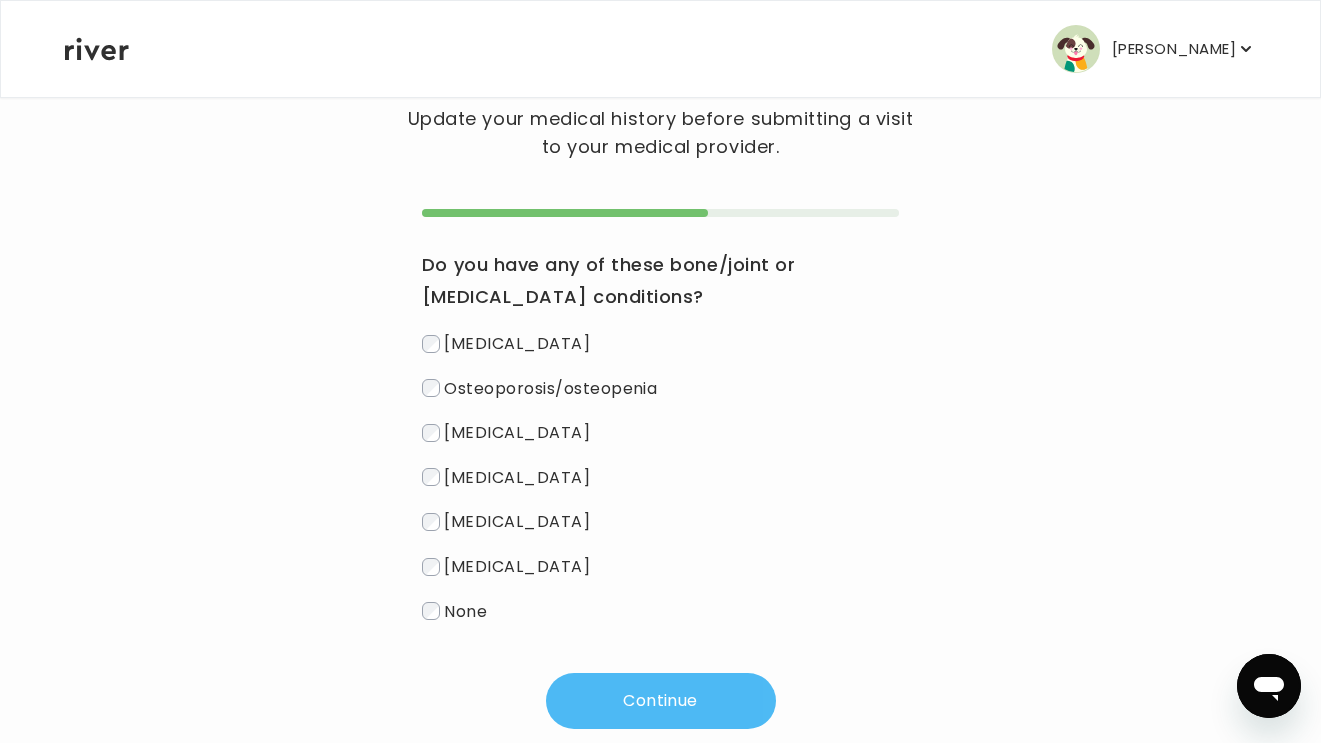 click on "Continue" at bounding box center [661, 701] 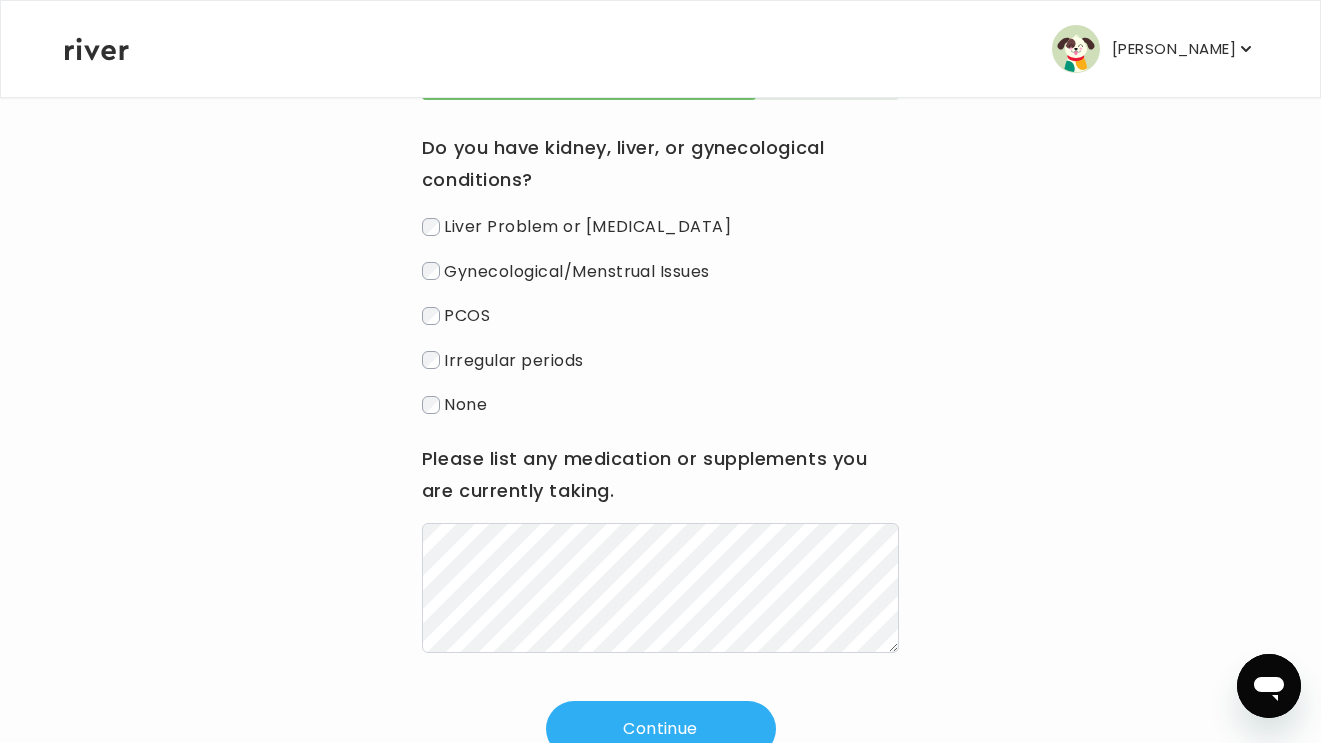 scroll, scrollTop: 226, scrollLeft: 0, axis: vertical 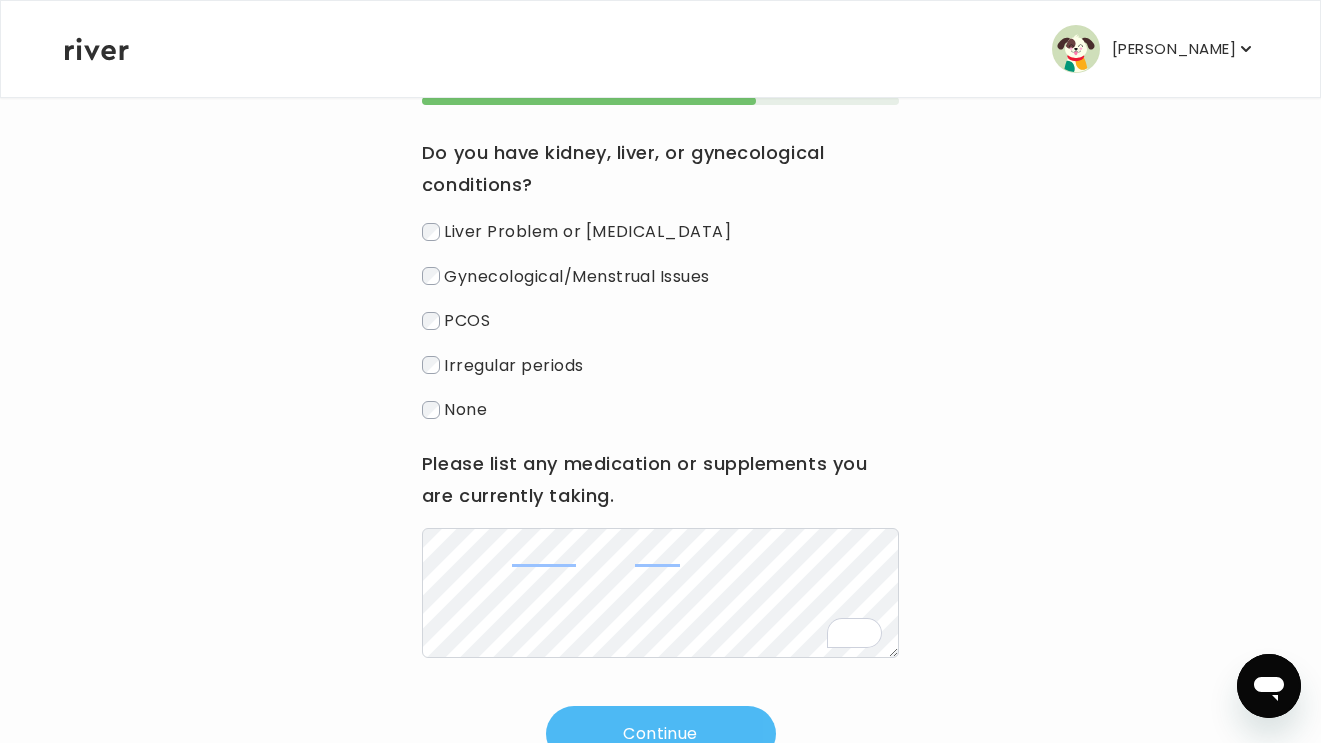 click on "Continue" at bounding box center (661, 734) 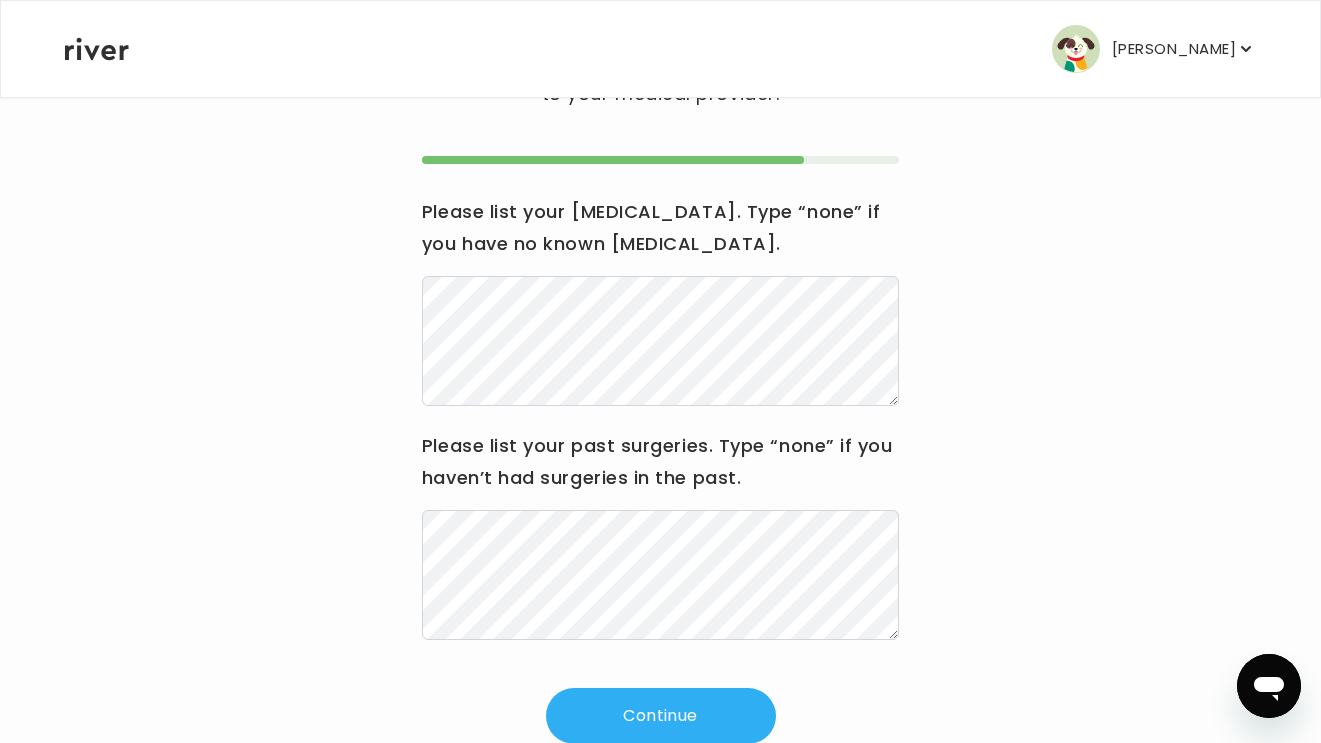 scroll, scrollTop: 179, scrollLeft: 0, axis: vertical 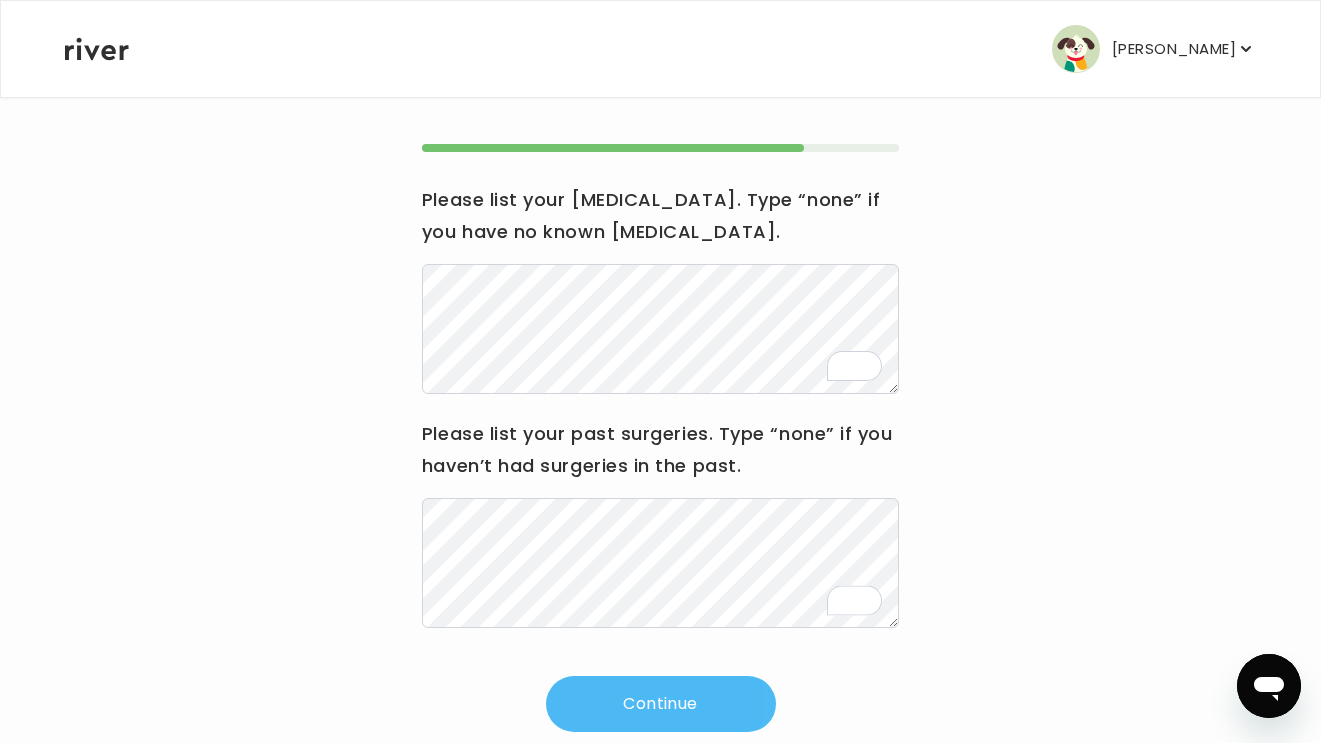 click on "Continue" at bounding box center [661, 704] 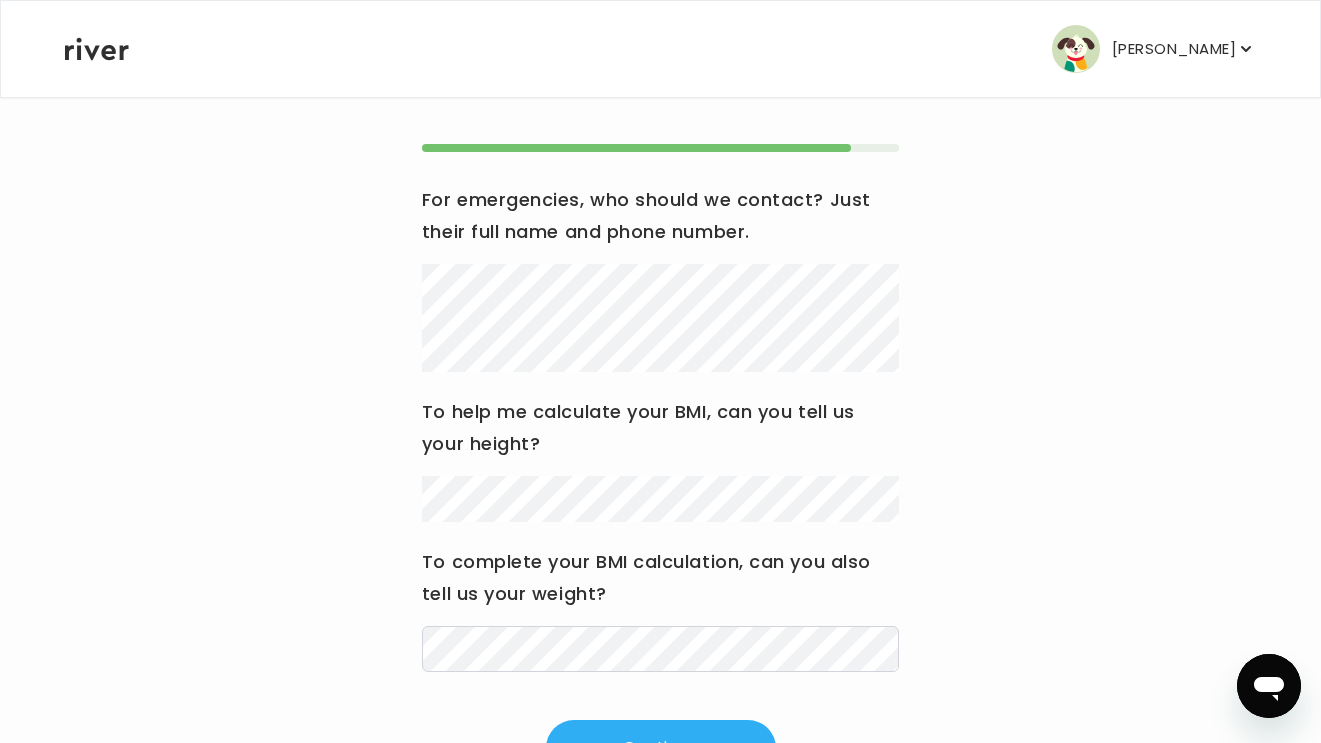click on "Hi  Susan Update your medical history before submitting a visit to your medical provider. For emergencies, who should we contact? Just their full name and phone number. To help me calculate your BMI, can you tell us your height? To complete your BMI calculation, can you also tell us your weight? Continue" at bounding box center (660, 374) 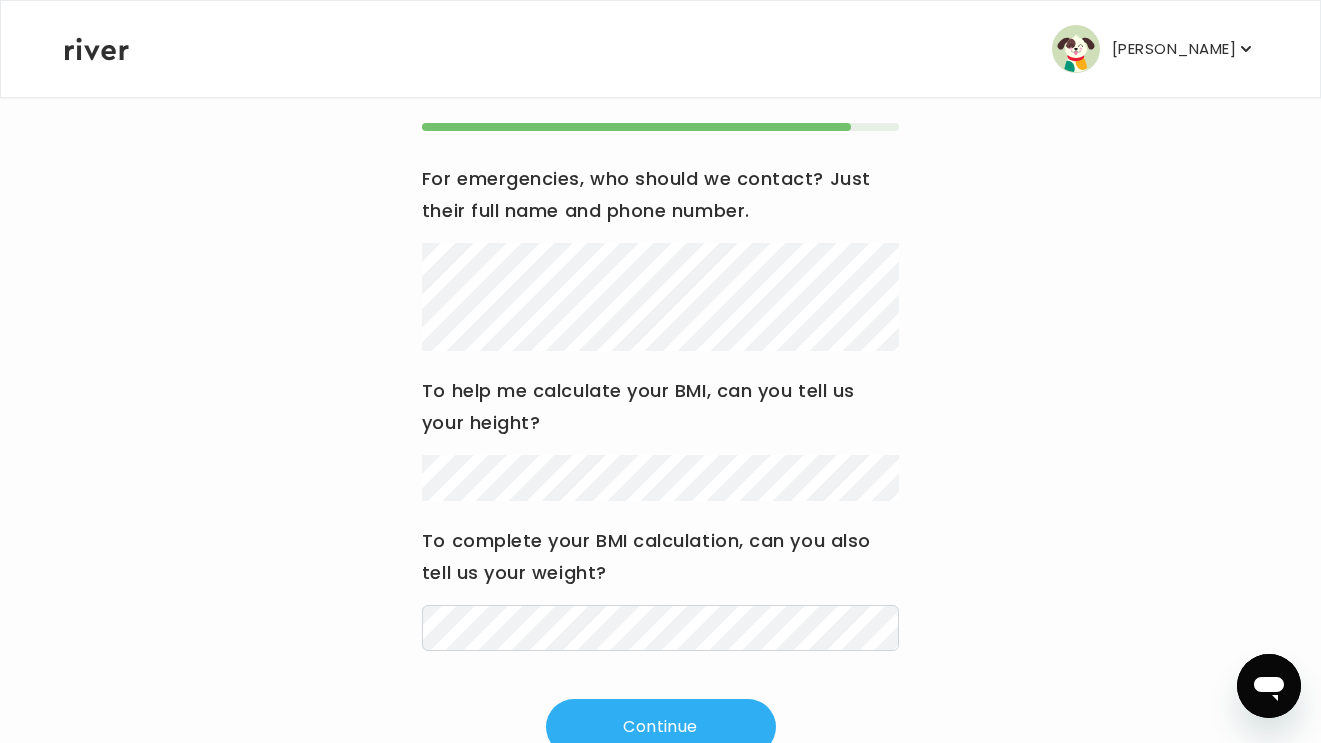 scroll, scrollTop: 268, scrollLeft: 0, axis: vertical 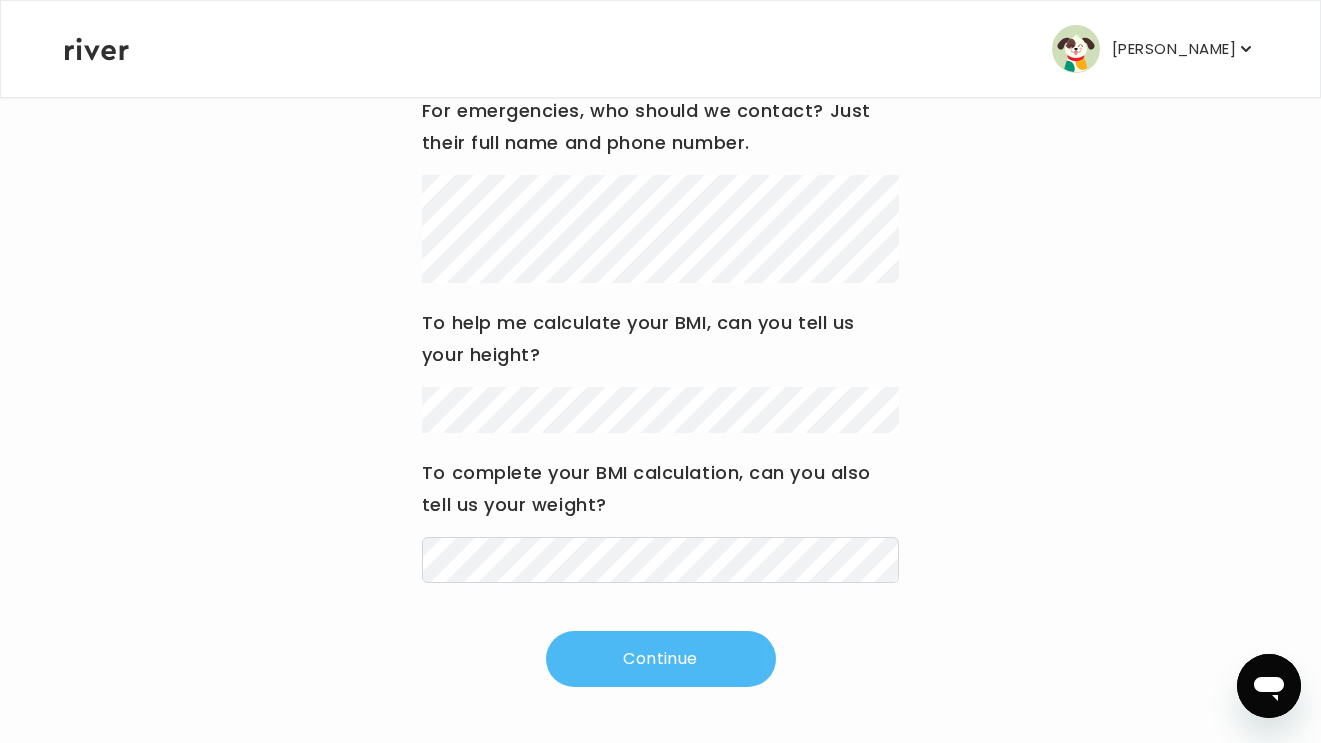 click on "Continue" at bounding box center (661, 659) 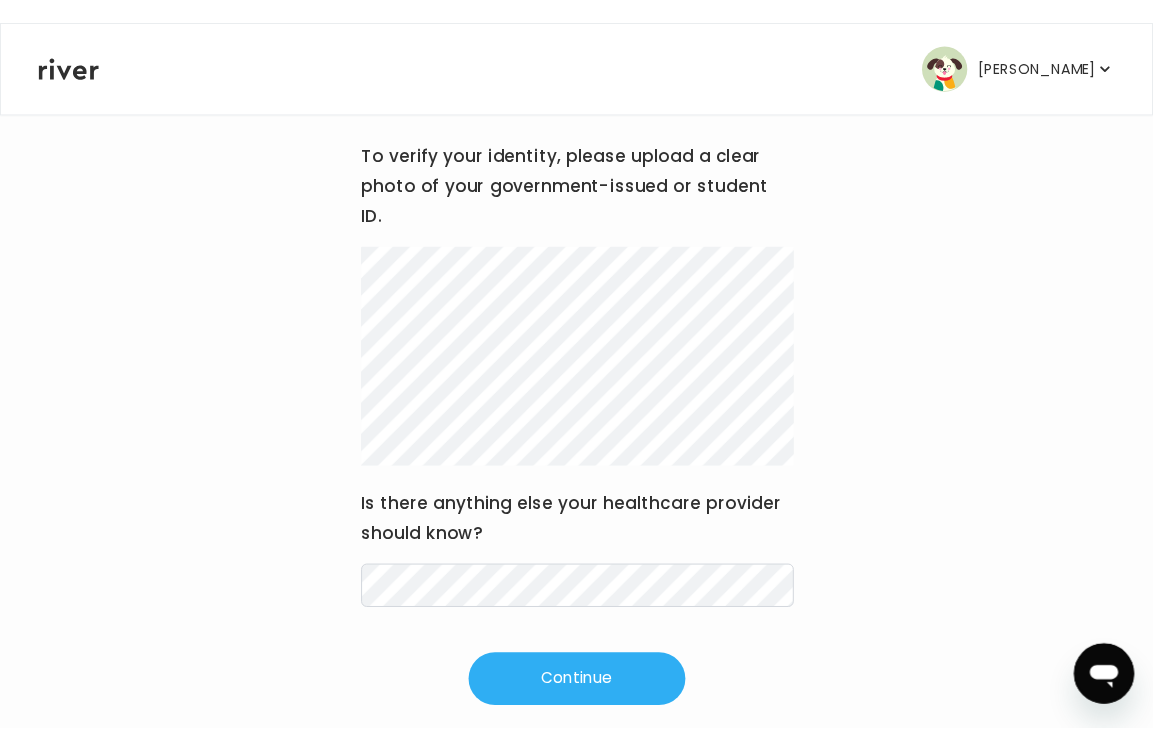 scroll, scrollTop: 239, scrollLeft: 0, axis: vertical 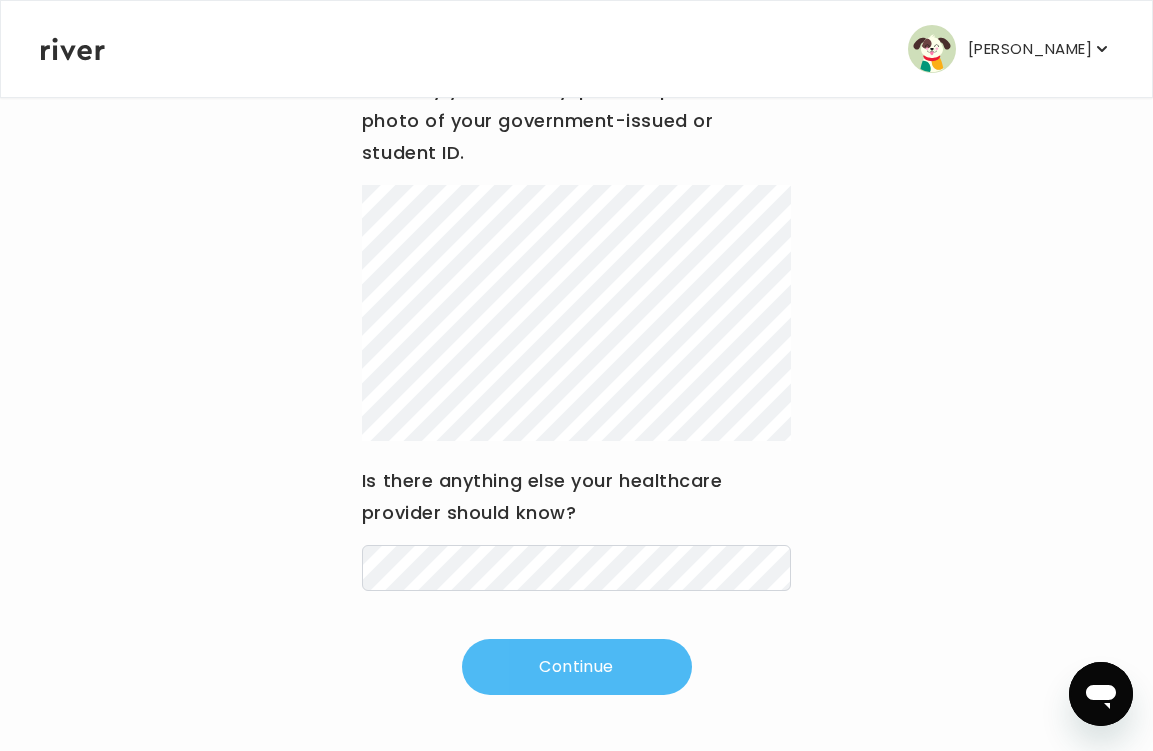 click on "Continue" at bounding box center [577, 667] 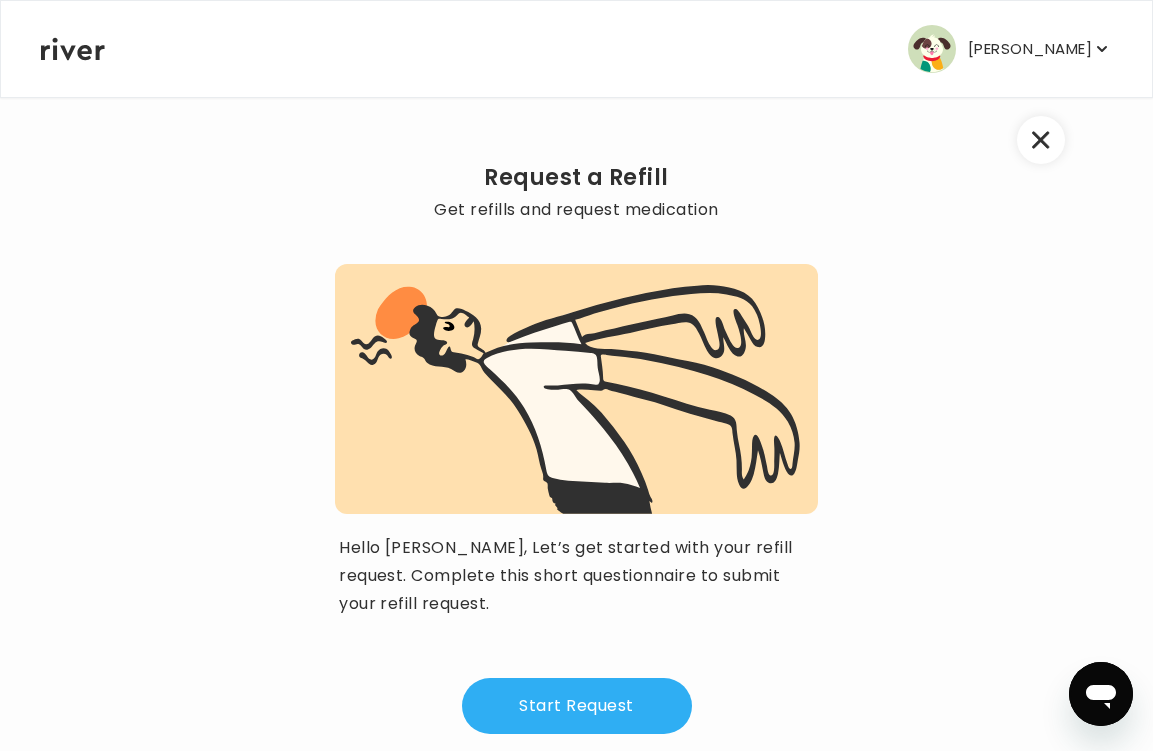 scroll, scrollTop: 123, scrollLeft: 0, axis: vertical 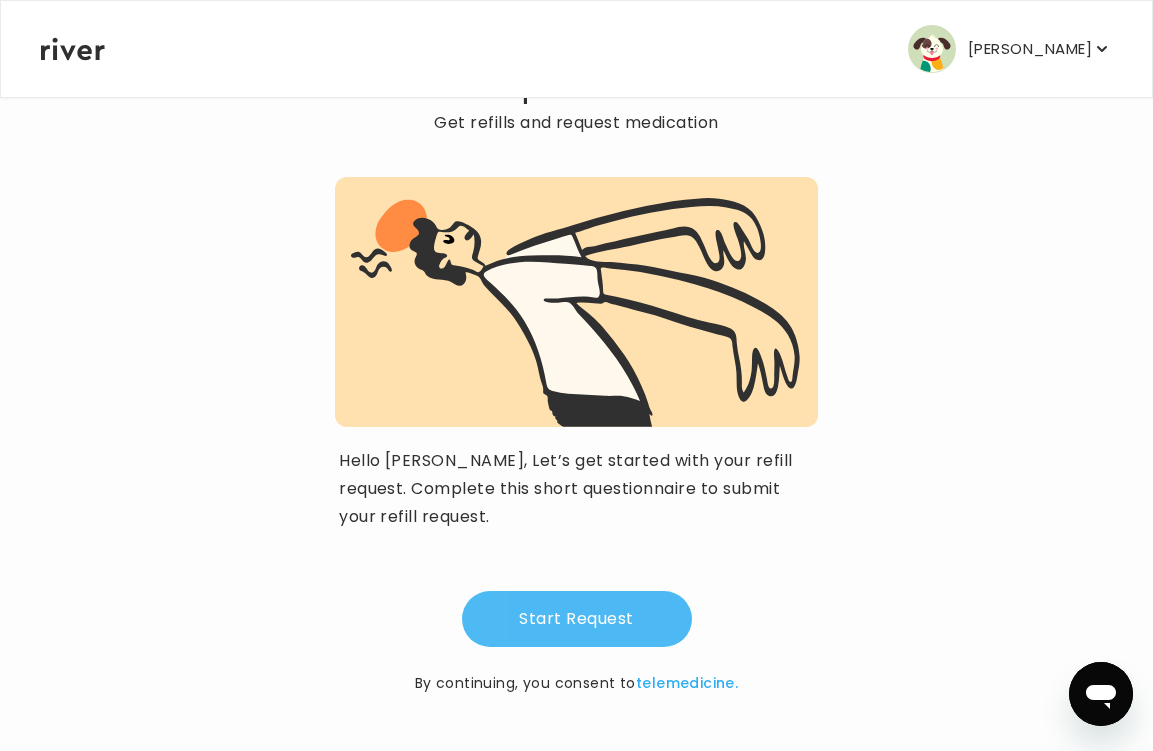 click on "Start Request" at bounding box center (577, 619) 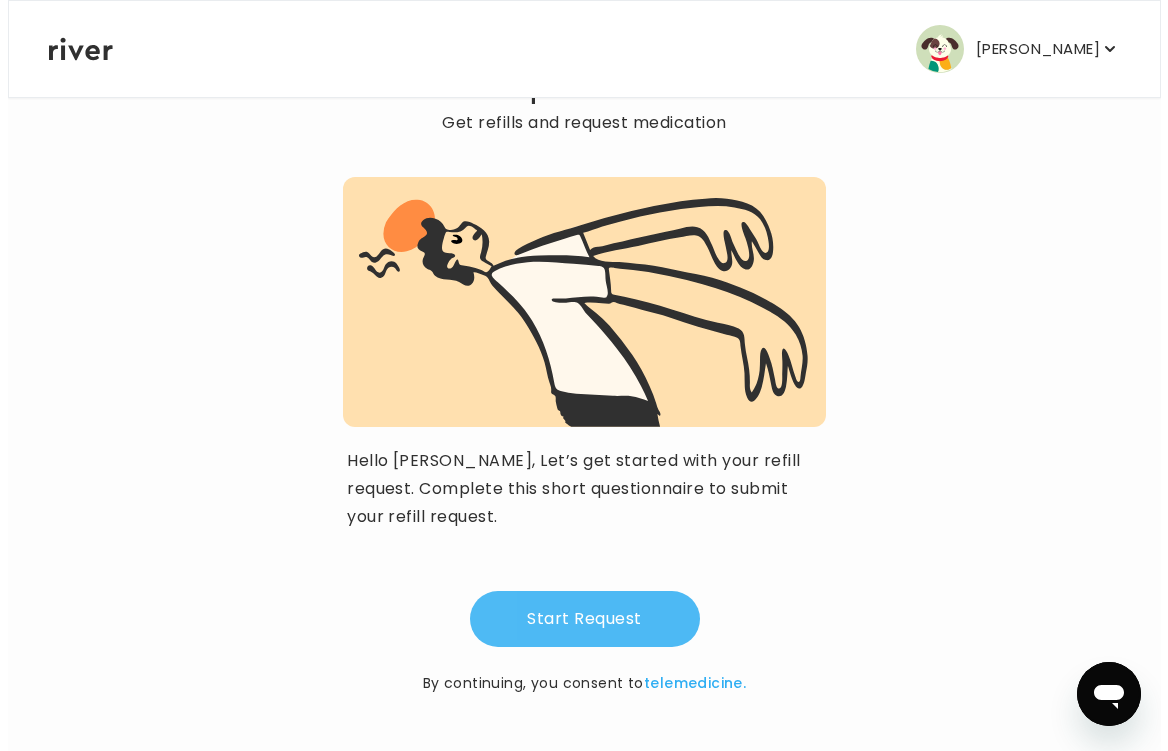 scroll, scrollTop: 0, scrollLeft: 0, axis: both 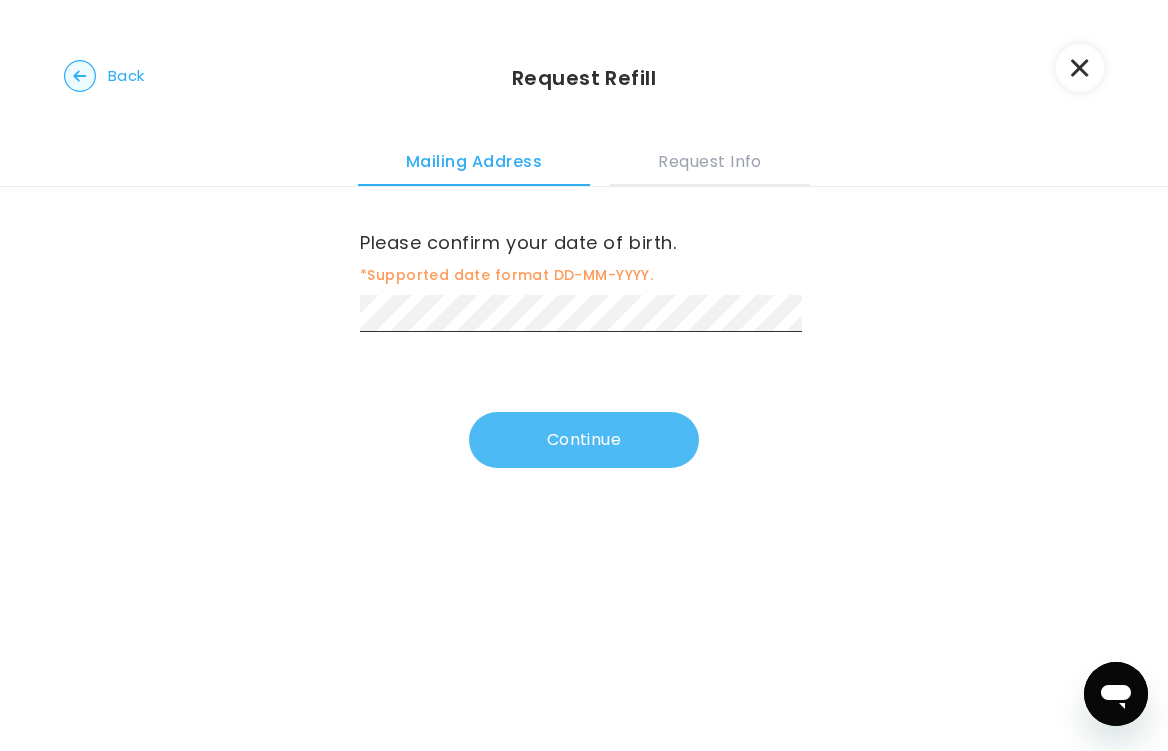 click on "Continue" at bounding box center [584, 440] 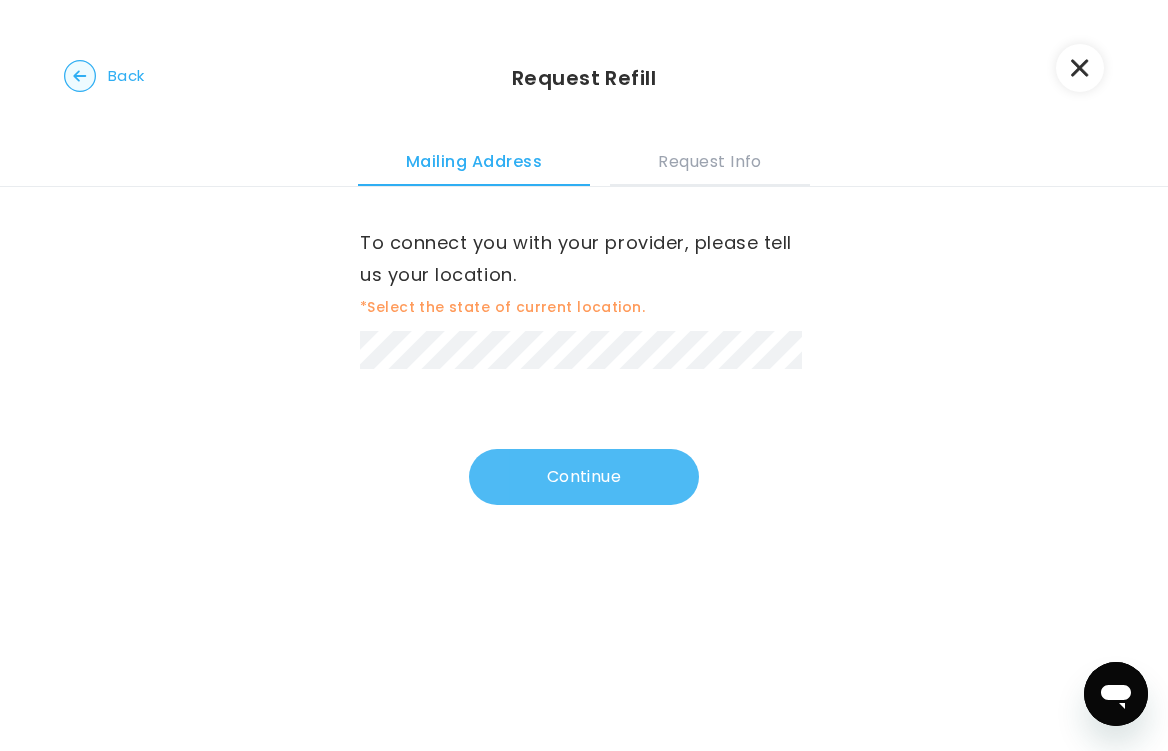 click on "Continue" at bounding box center [584, 477] 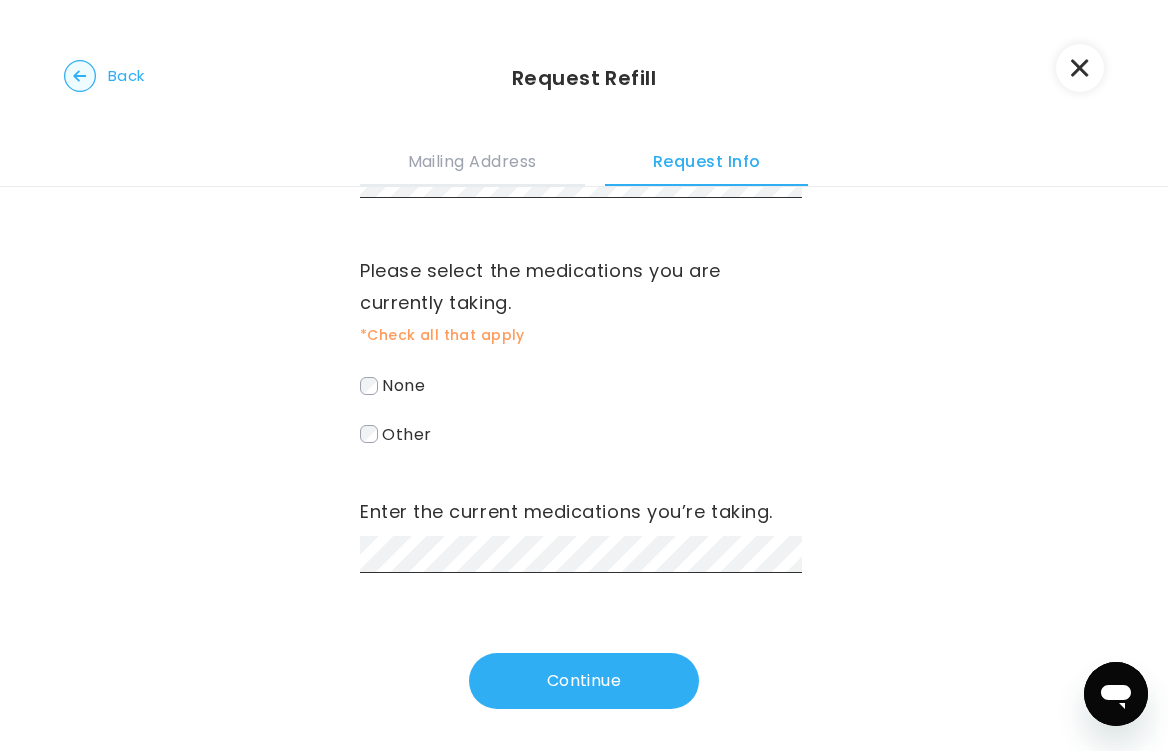 scroll, scrollTop: 114, scrollLeft: 0, axis: vertical 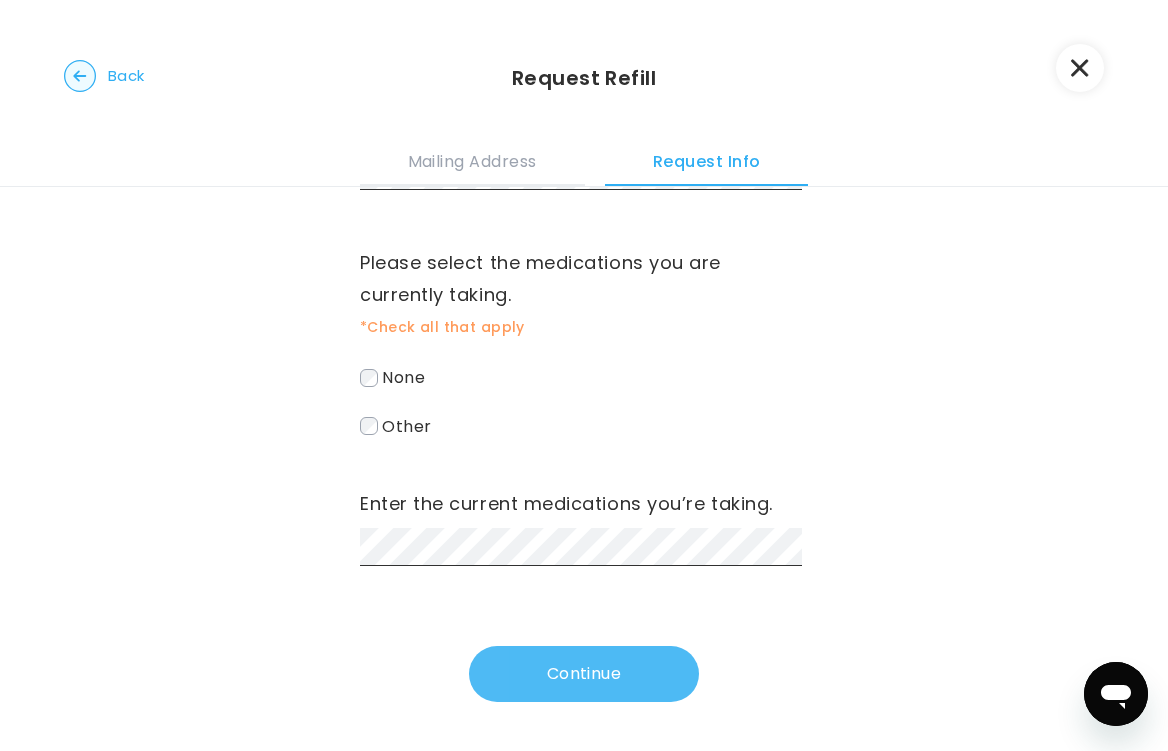 click on "Continue" at bounding box center [584, 674] 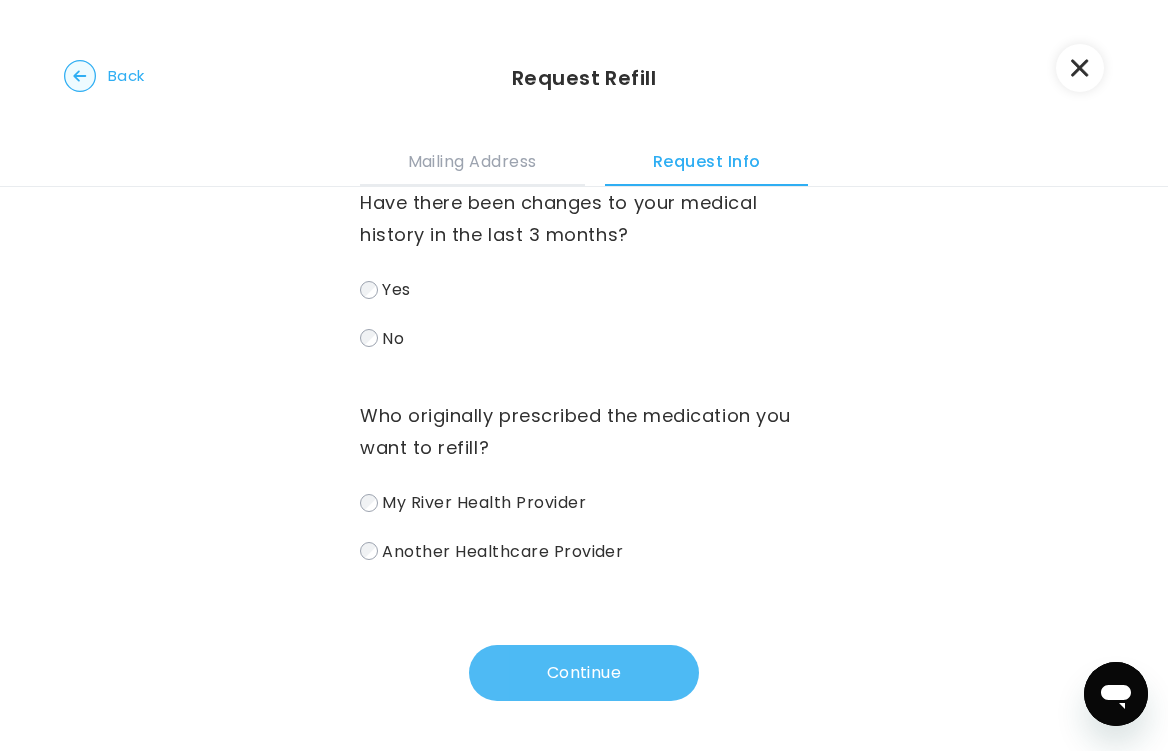 scroll, scrollTop: 0, scrollLeft: 0, axis: both 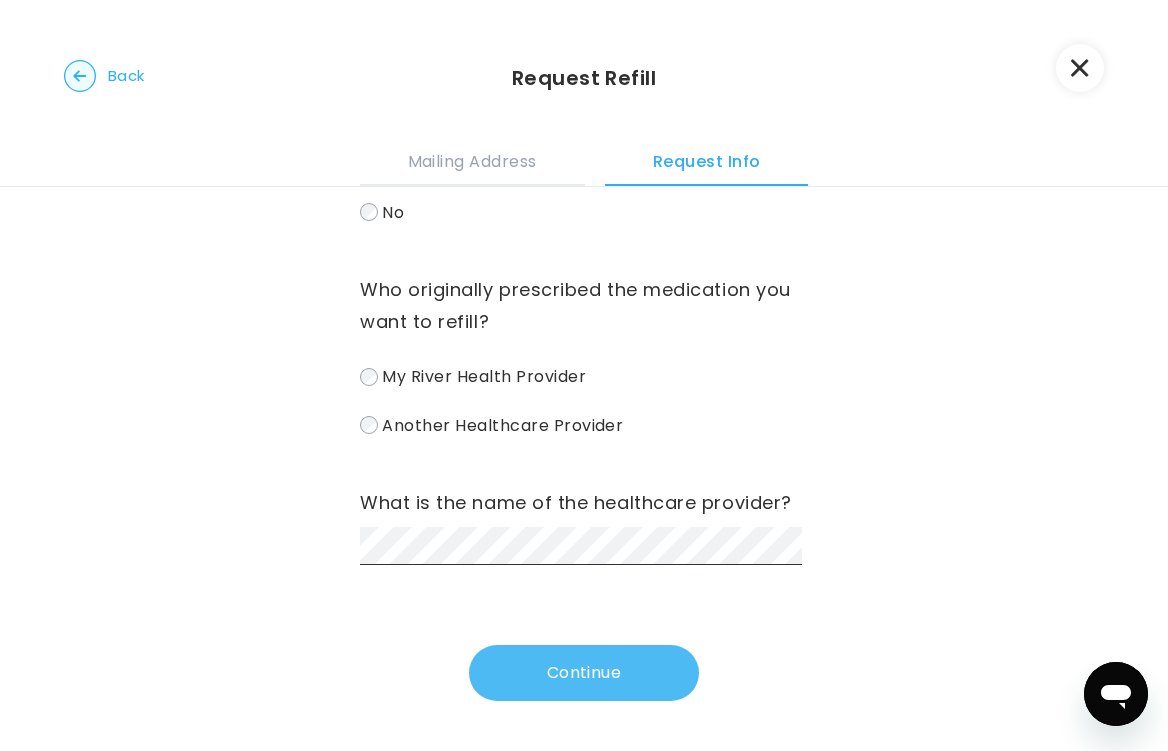 click on "Continue" at bounding box center [584, 673] 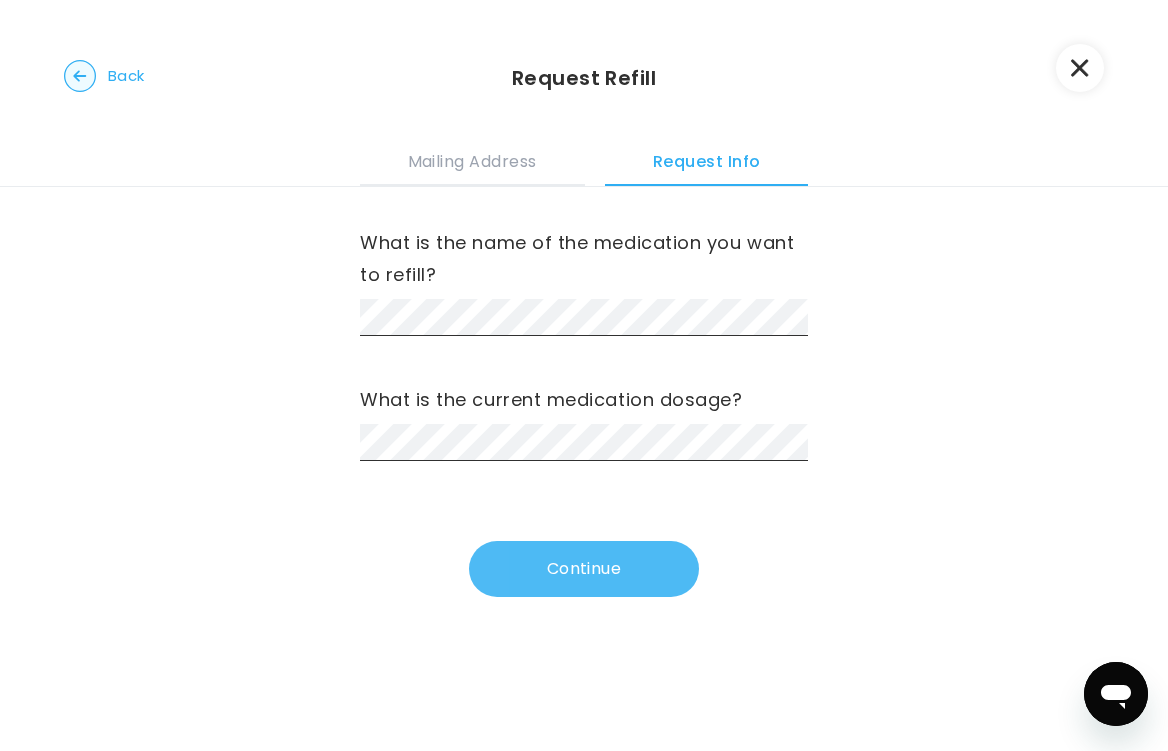 scroll, scrollTop: 0, scrollLeft: 0, axis: both 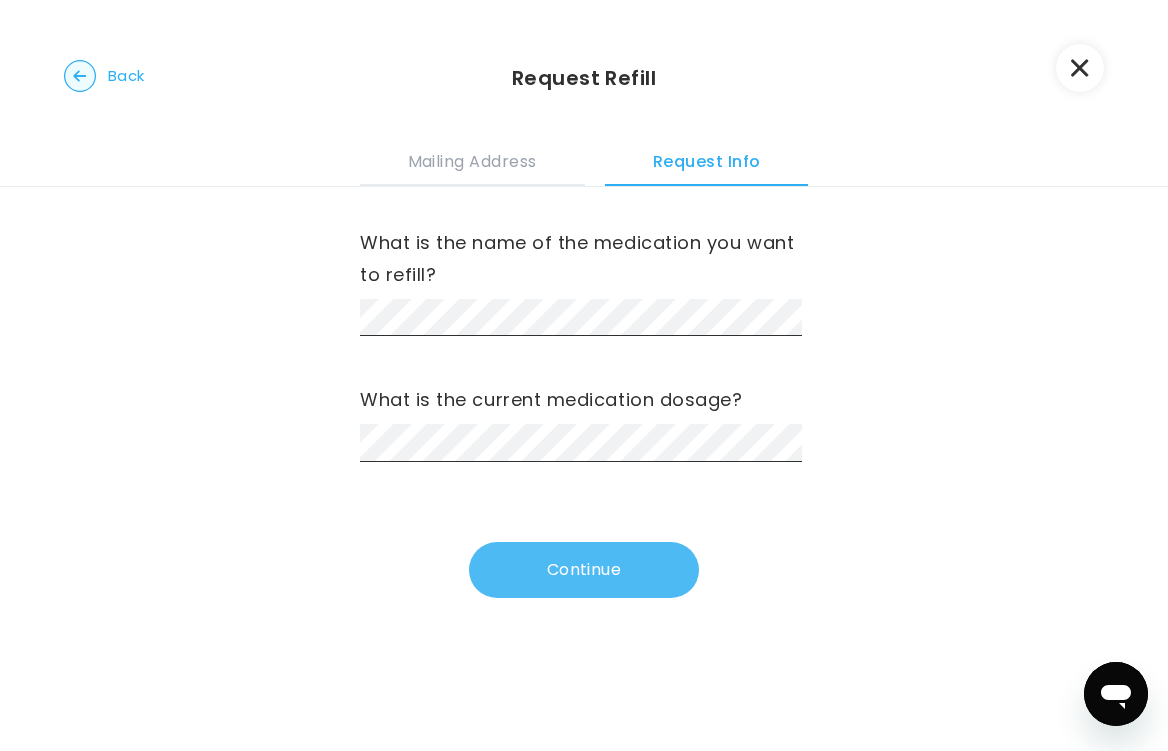 click on "Continue" at bounding box center [584, 570] 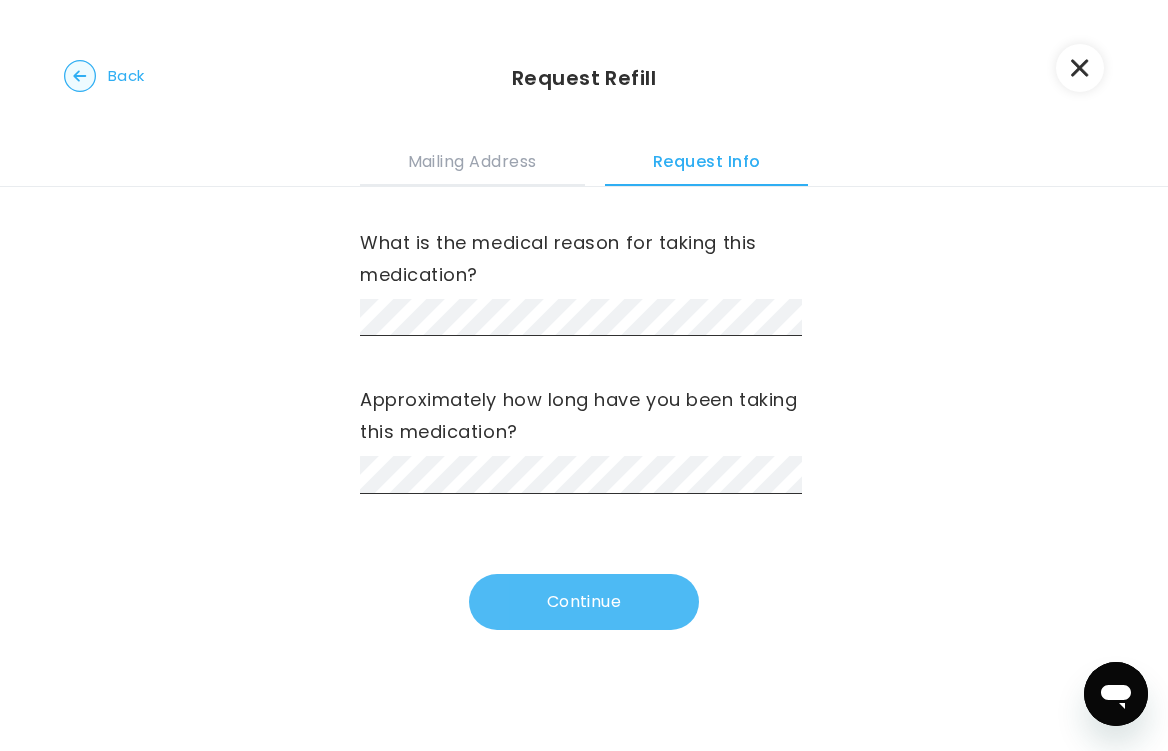 click on "Continue" at bounding box center (584, 602) 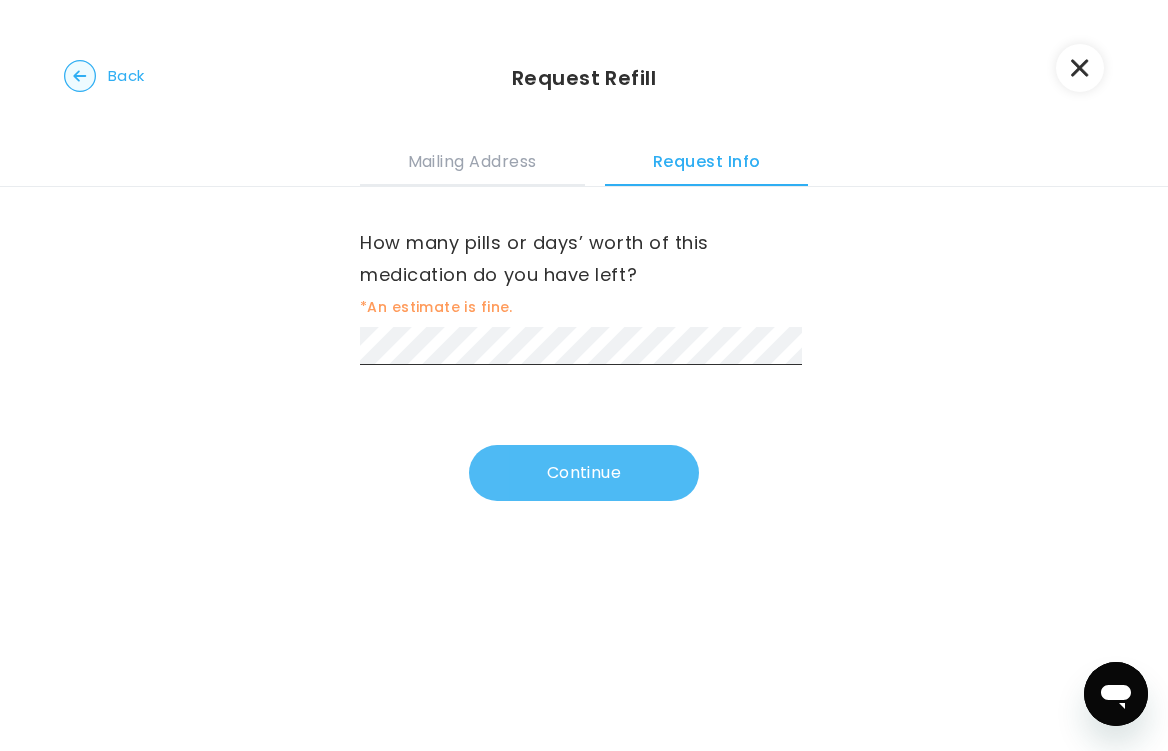 click on "Continue" at bounding box center (584, 473) 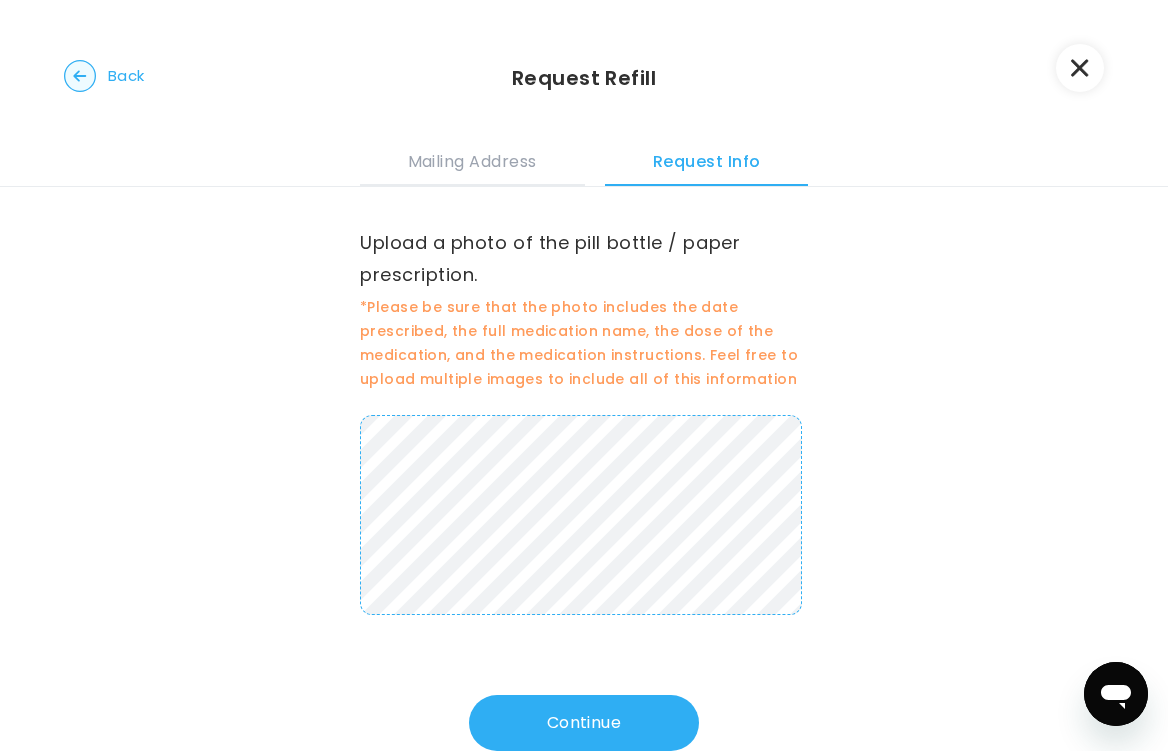 scroll, scrollTop: 50, scrollLeft: 0, axis: vertical 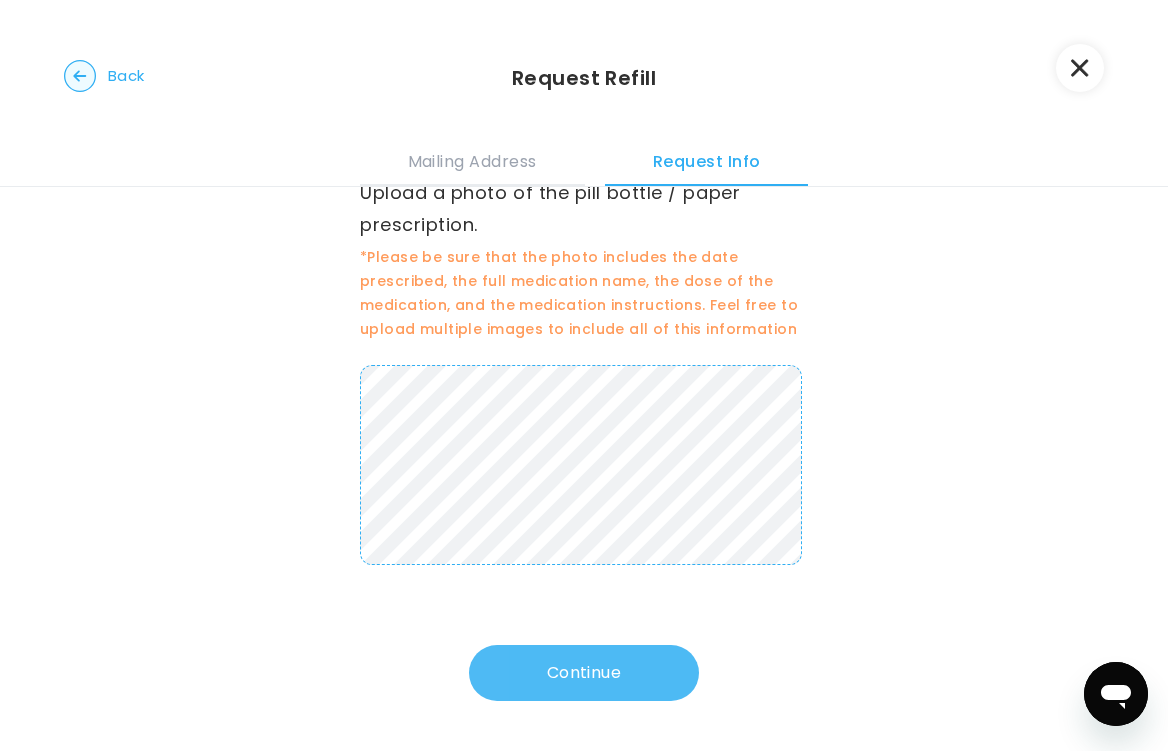 click on "Continue" at bounding box center [584, 673] 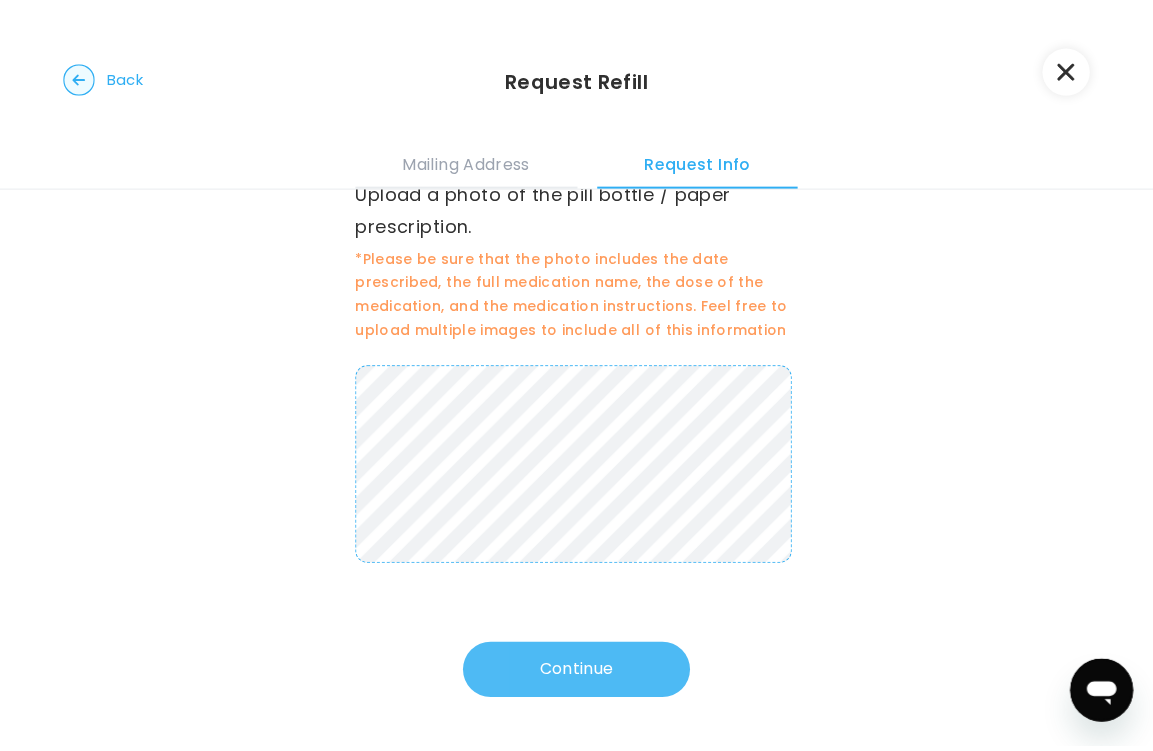scroll, scrollTop: 0, scrollLeft: 0, axis: both 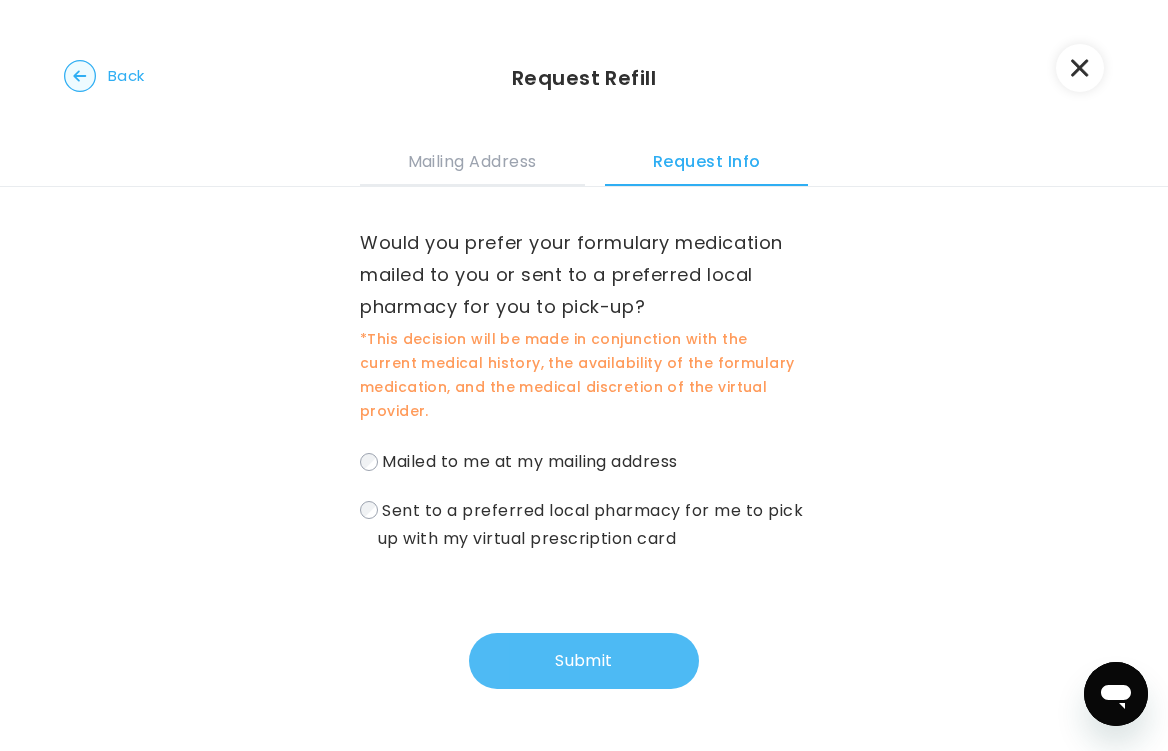 click on "Submit" at bounding box center [584, 661] 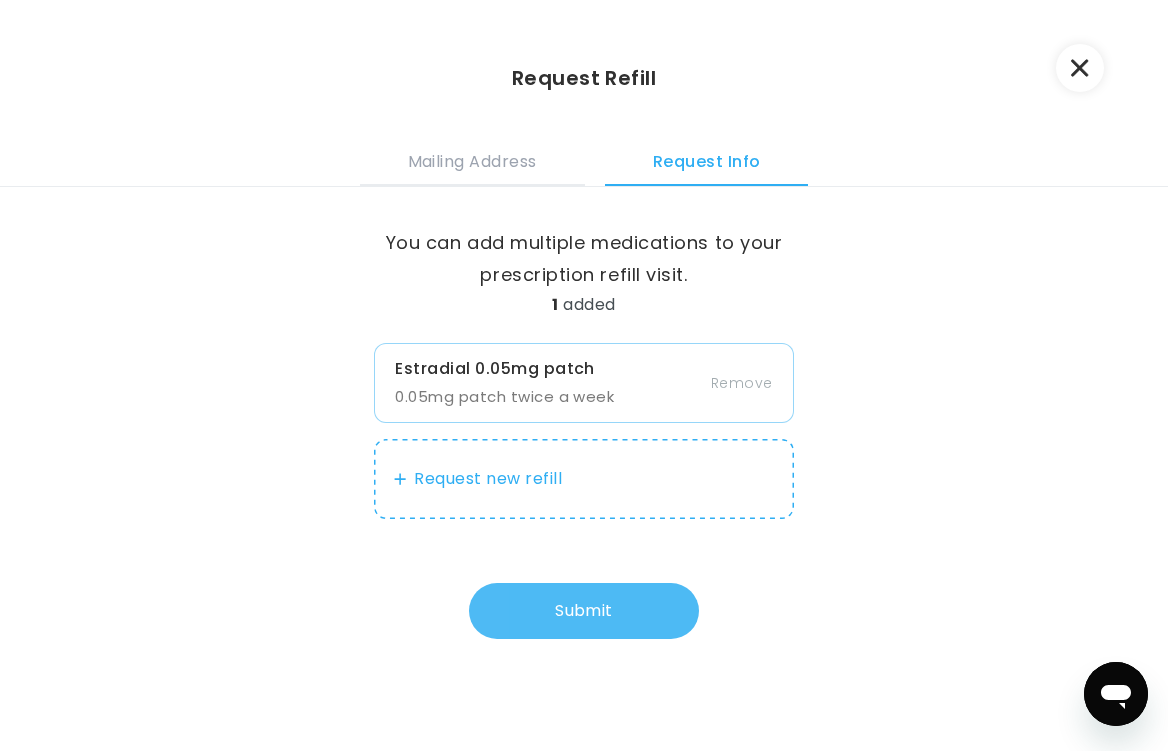 click on "Submit" at bounding box center (584, 611) 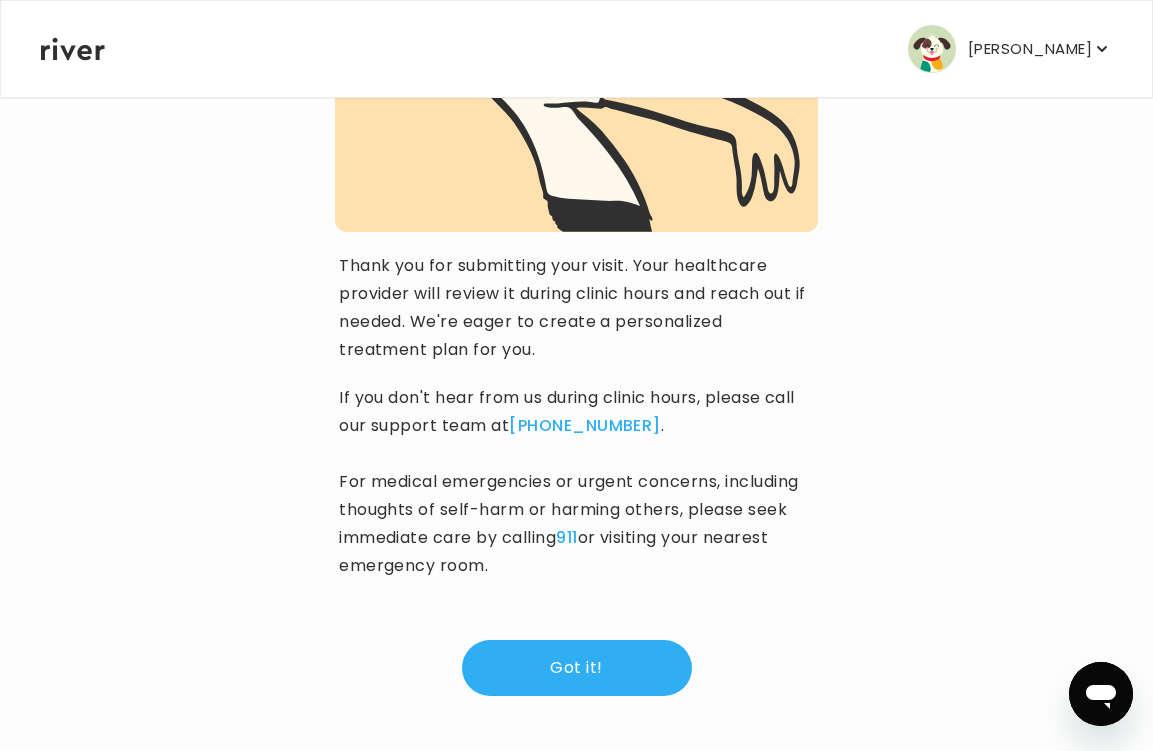 scroll, scrollTop: 279, scrollLeft: 0, axis: vertical 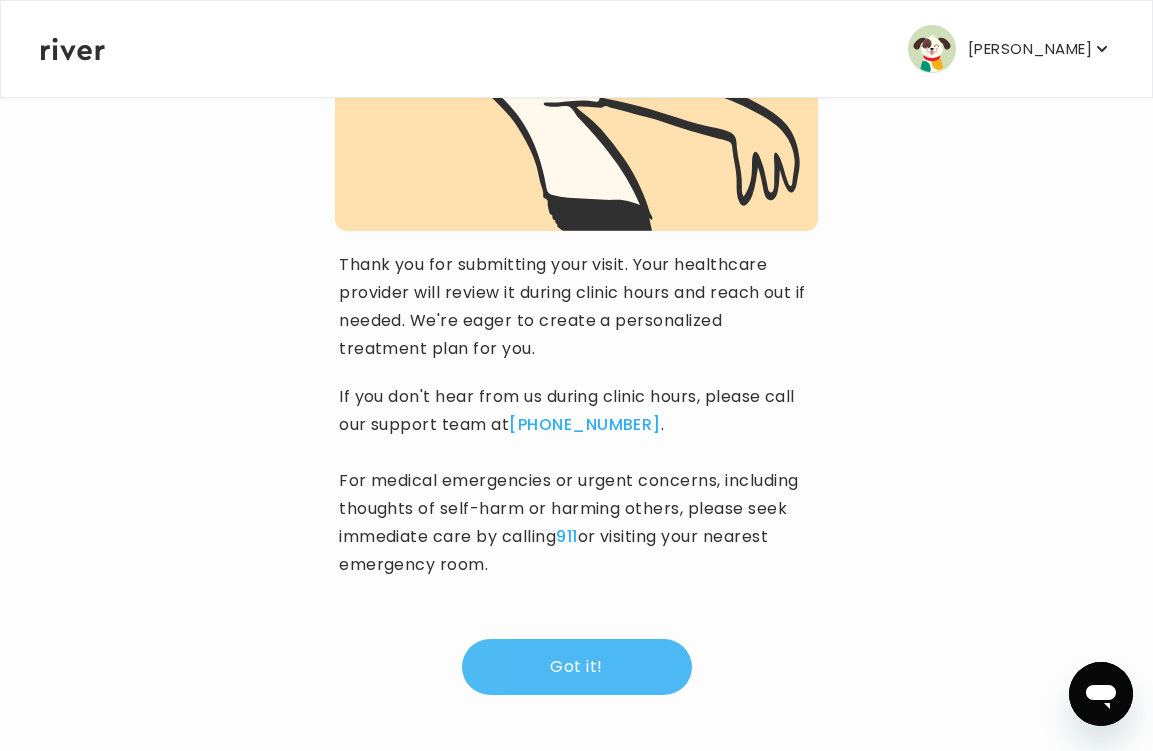 click on "Got it!" at bounding box center [577, 667] 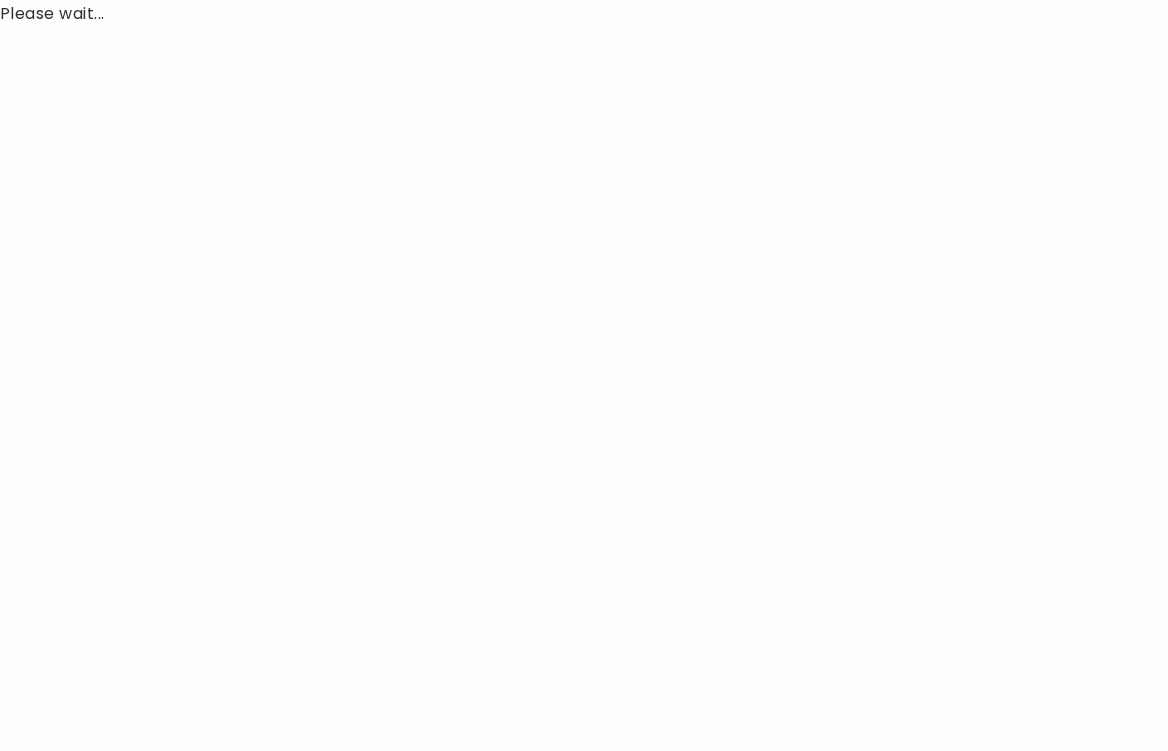 scroll, scrollTop: 0, scrollLeft: 0, axis: both 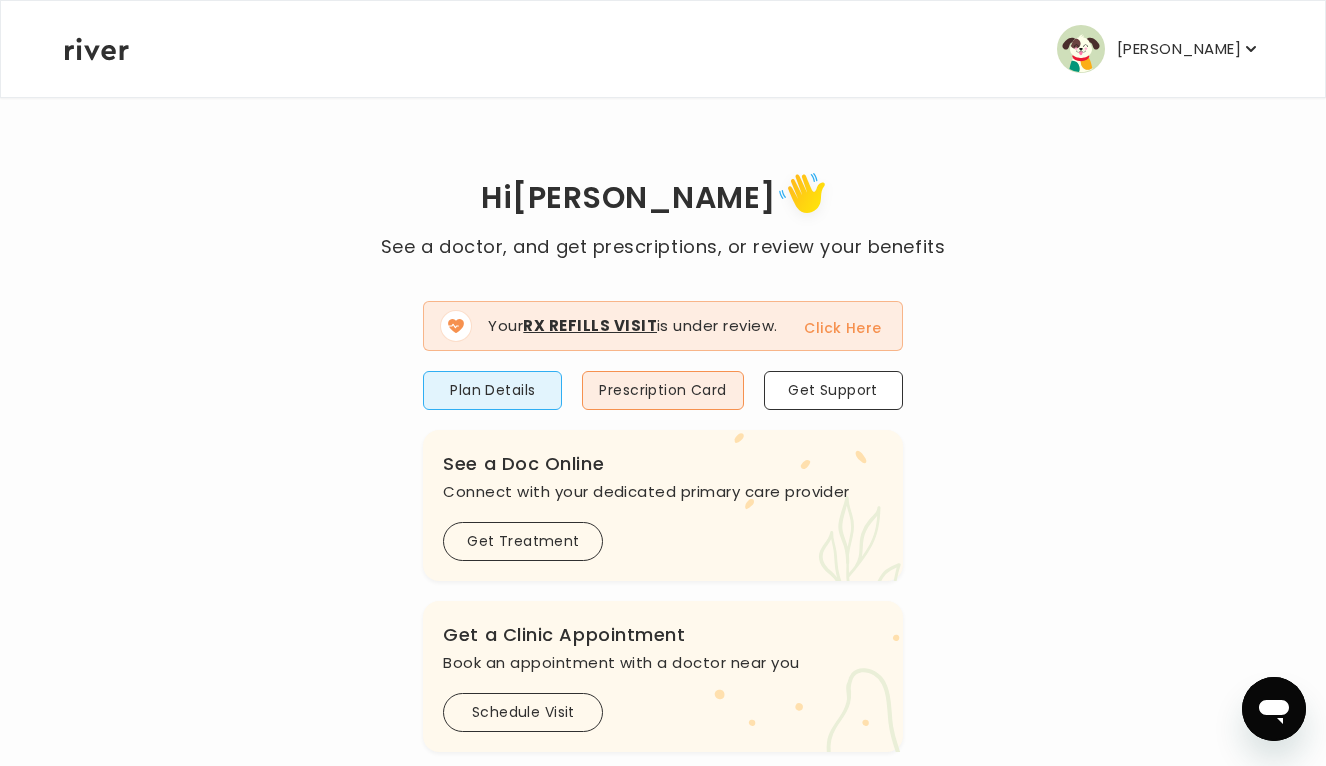 click on "[PERSON_NAME]" at bounding box center (1179, 49) 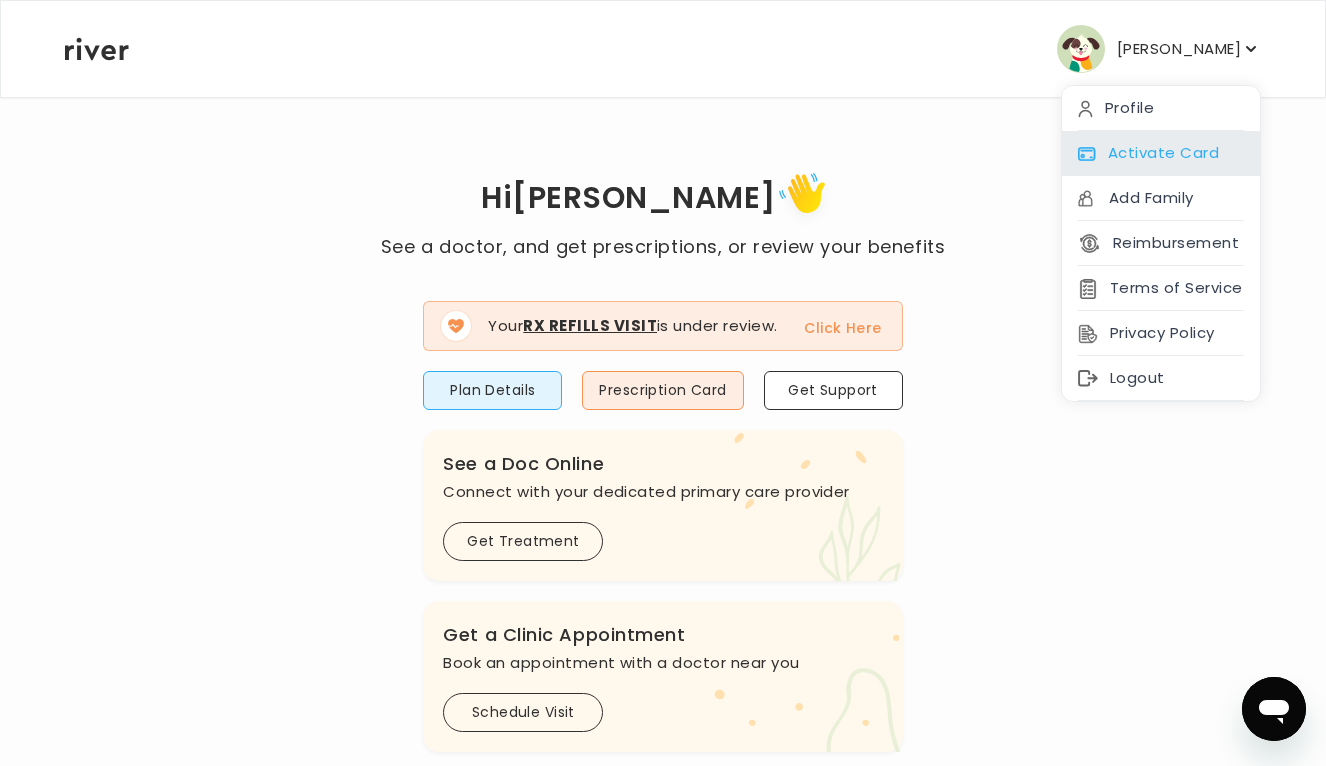 click on "Activate Card" at bounding box center (1161, 153) 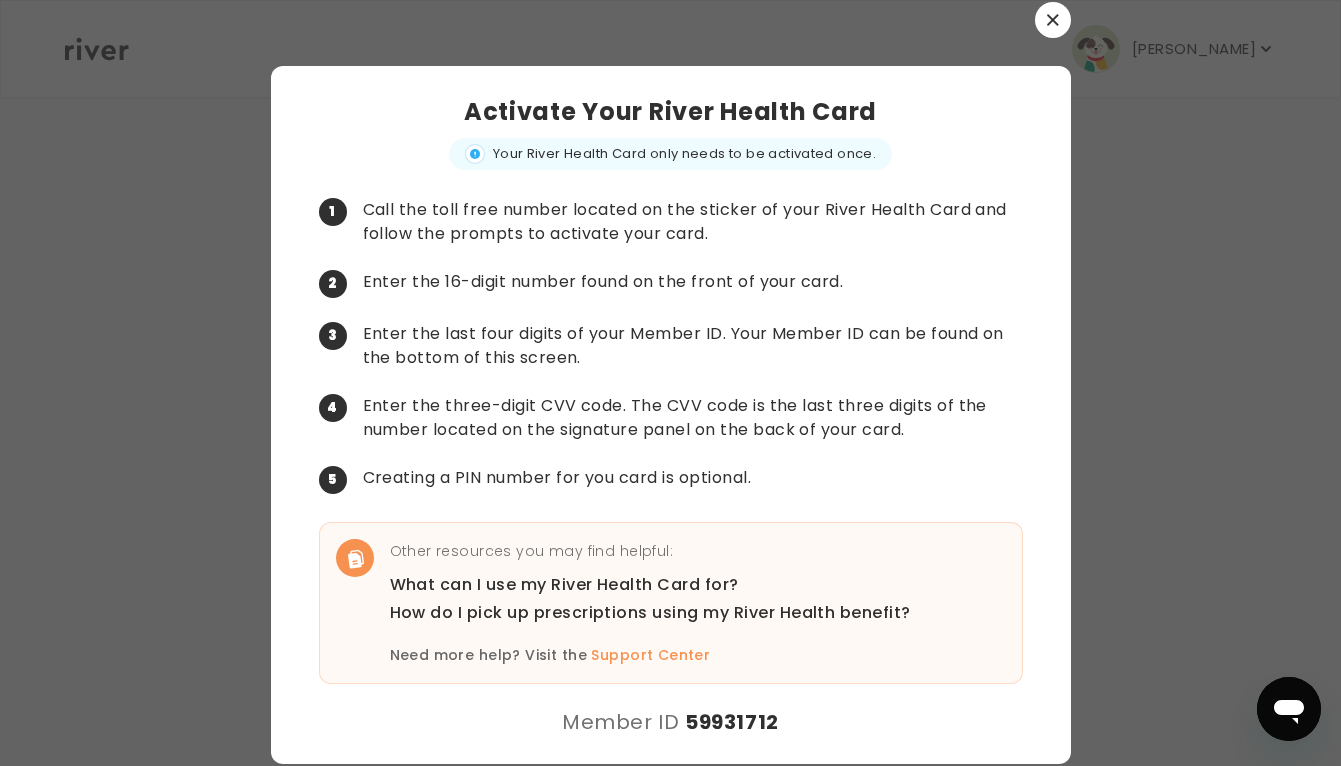 click 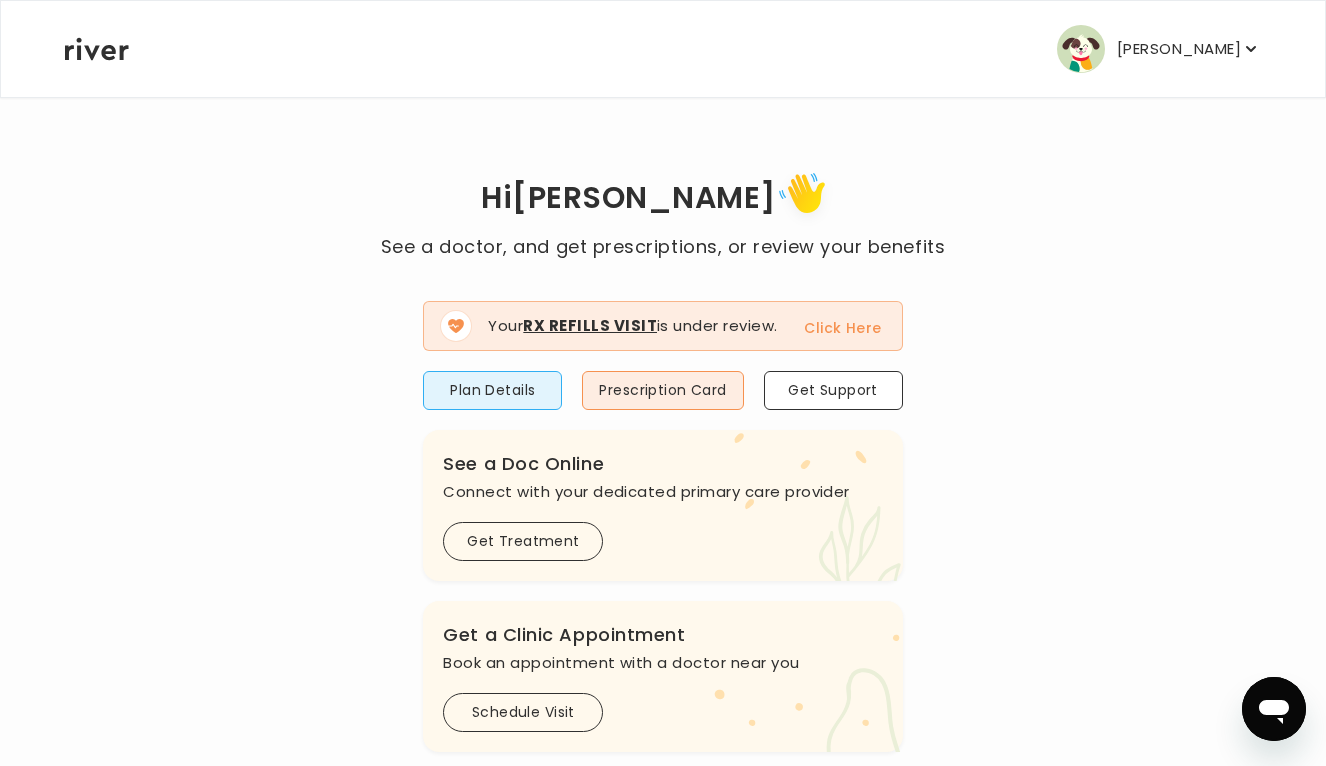 click on "Susan Hoffman" at bounding box center (1179, 49) 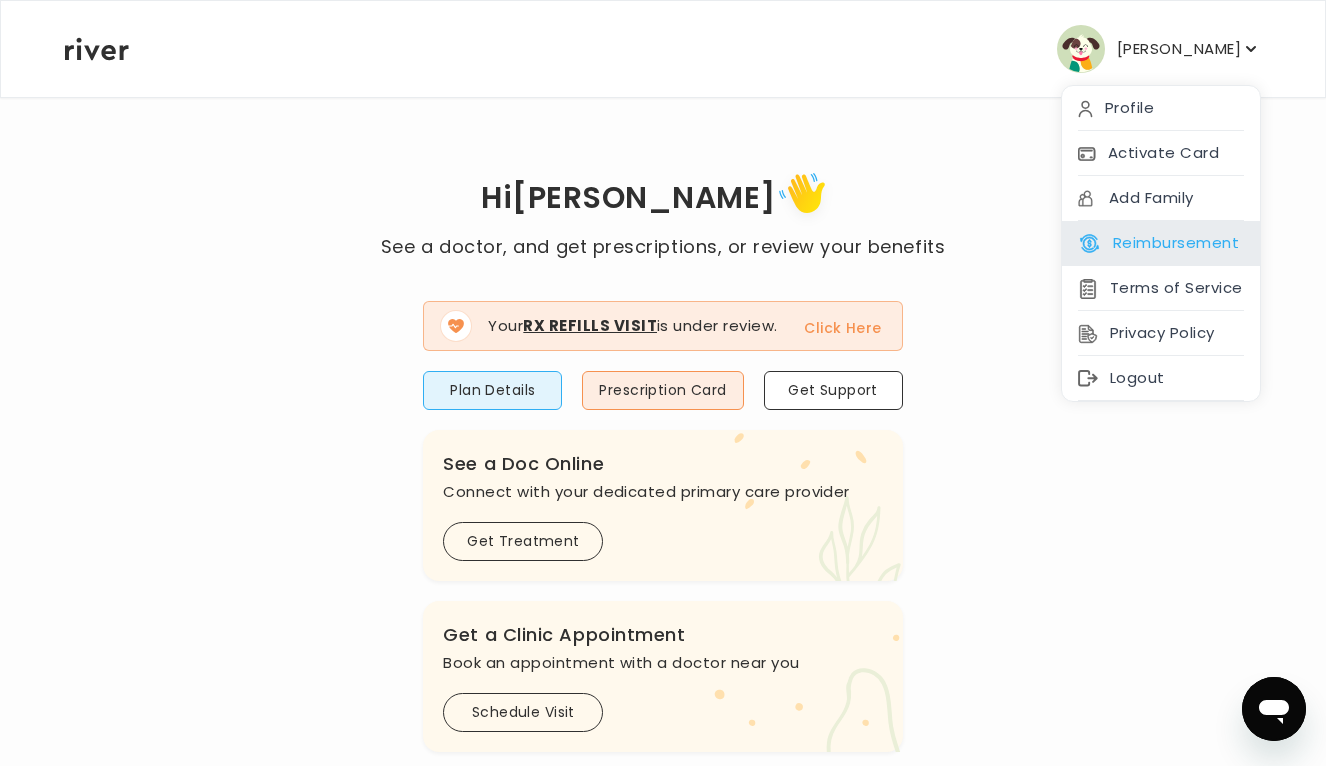 click on "Reimbursement" at bounding box center [1158, 243] 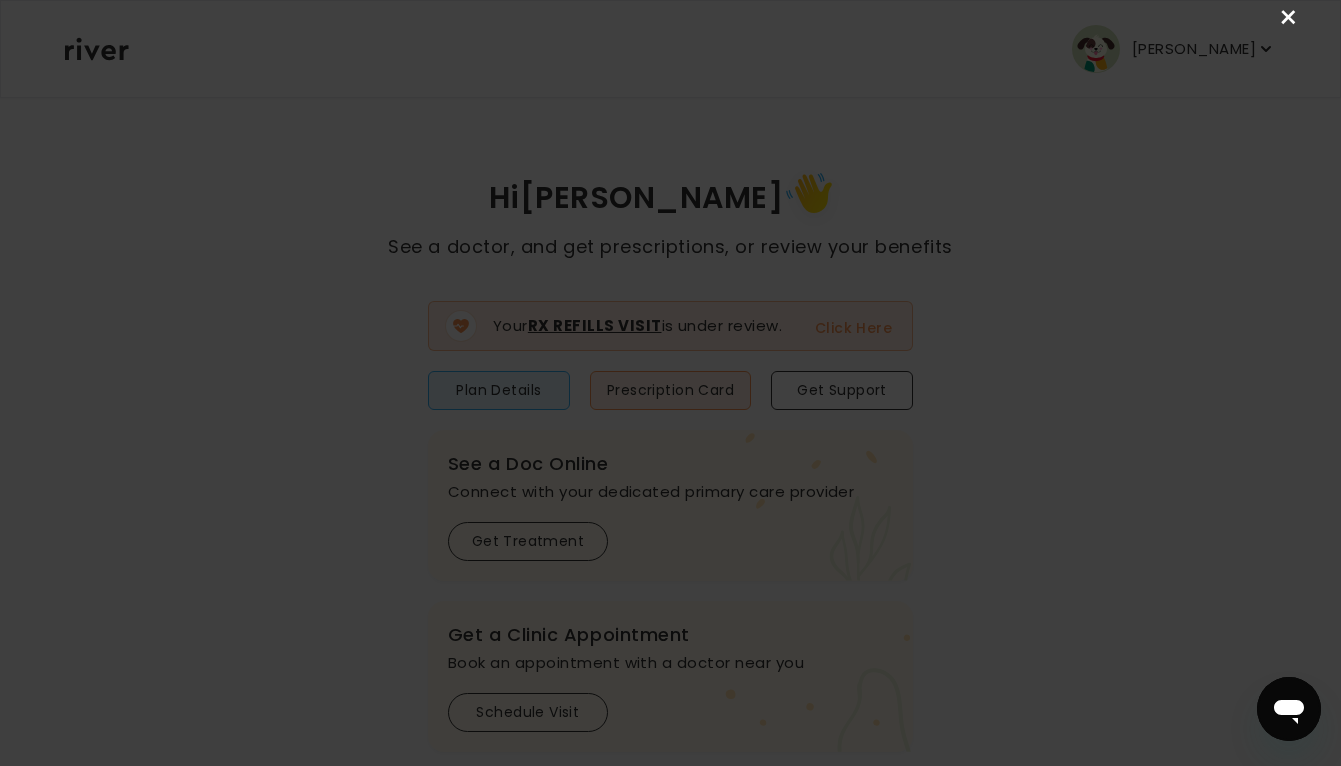 click on "×" at bounding box center (1289, 18) 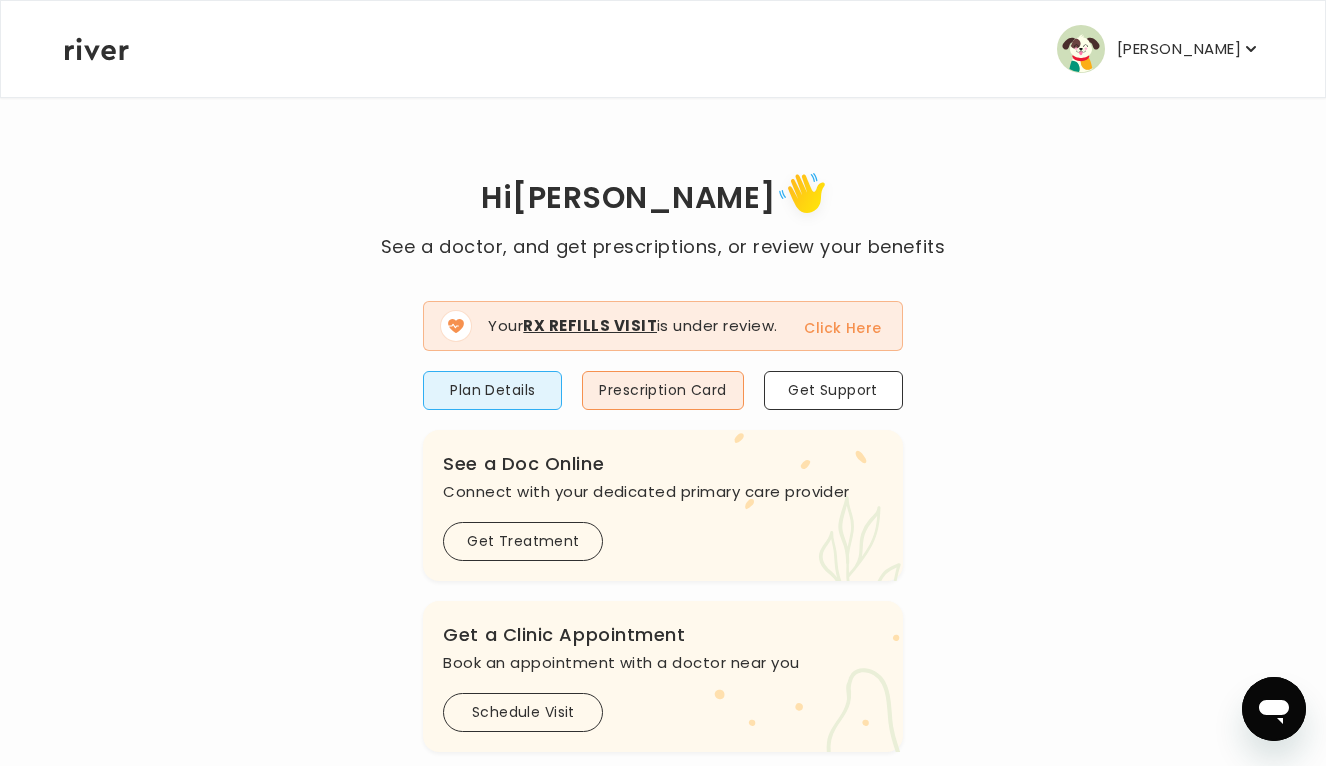 click on "Susan Hoffman" at bounding box center [1179, 49] 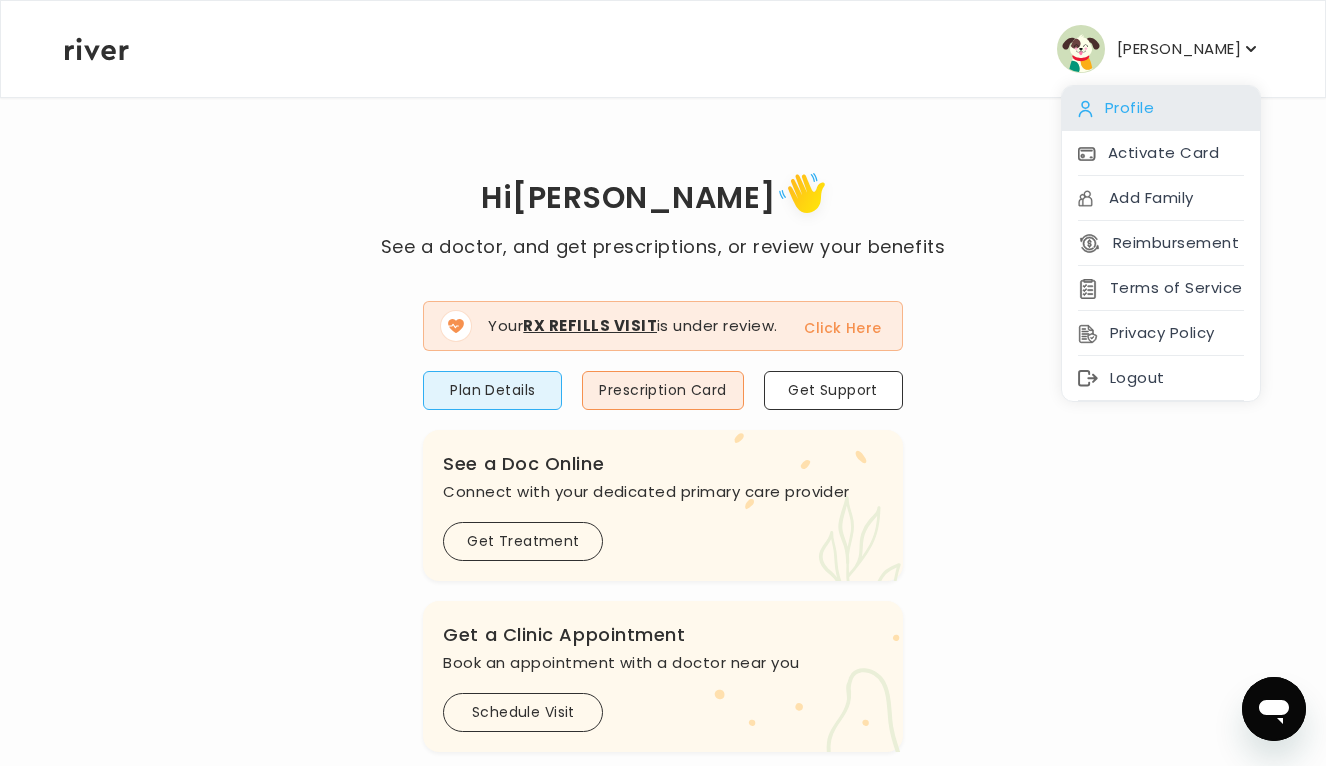 click on "Profile" at bounding box center [1161, 108] 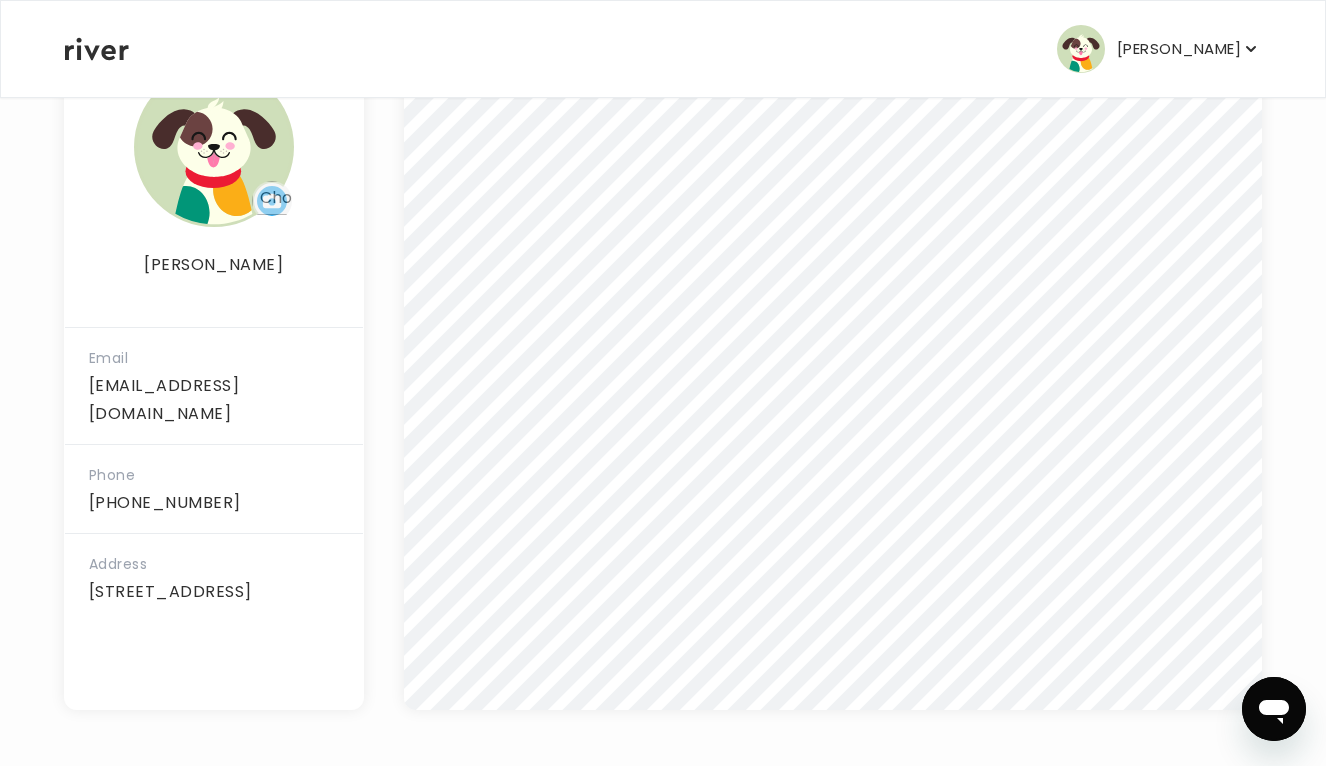 scroll, scrollTop: 0, scrollLeft: 0, axis: both 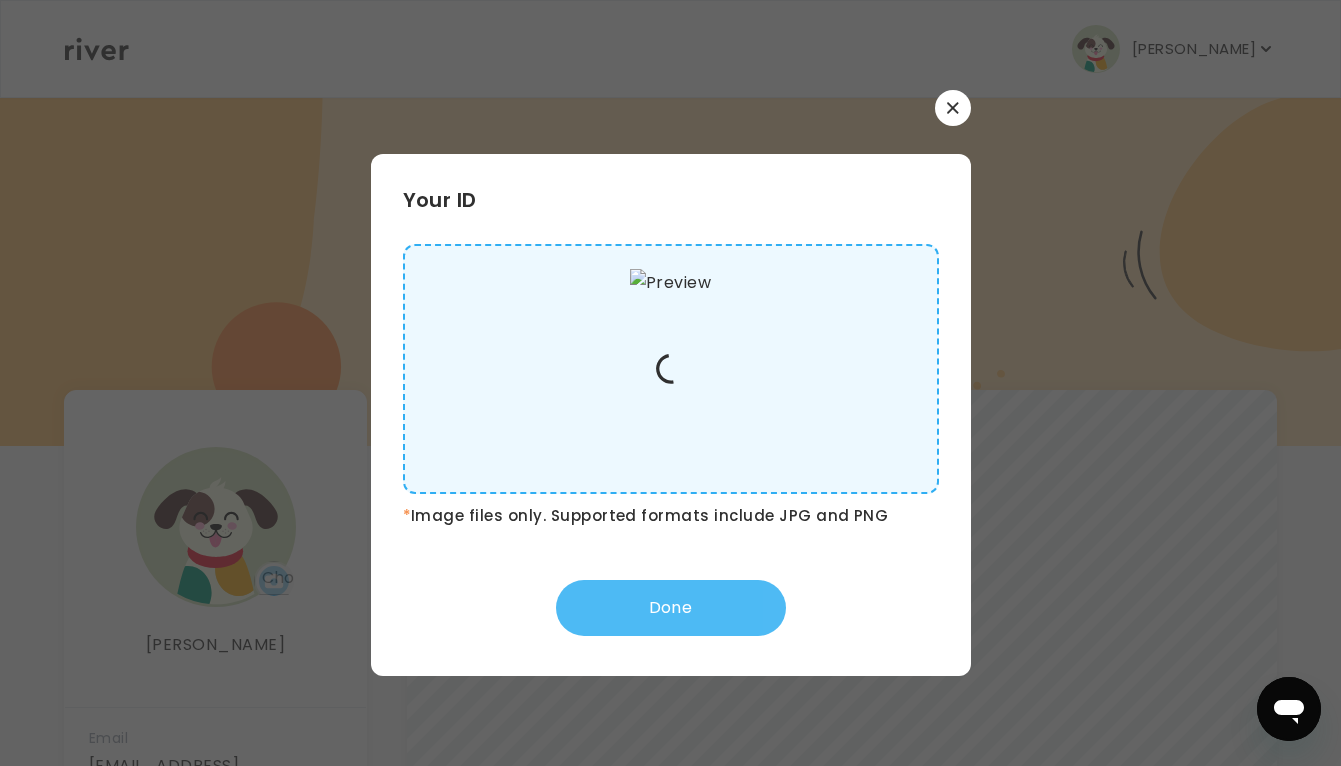 click on "Done" at bounding box center [671, 608] 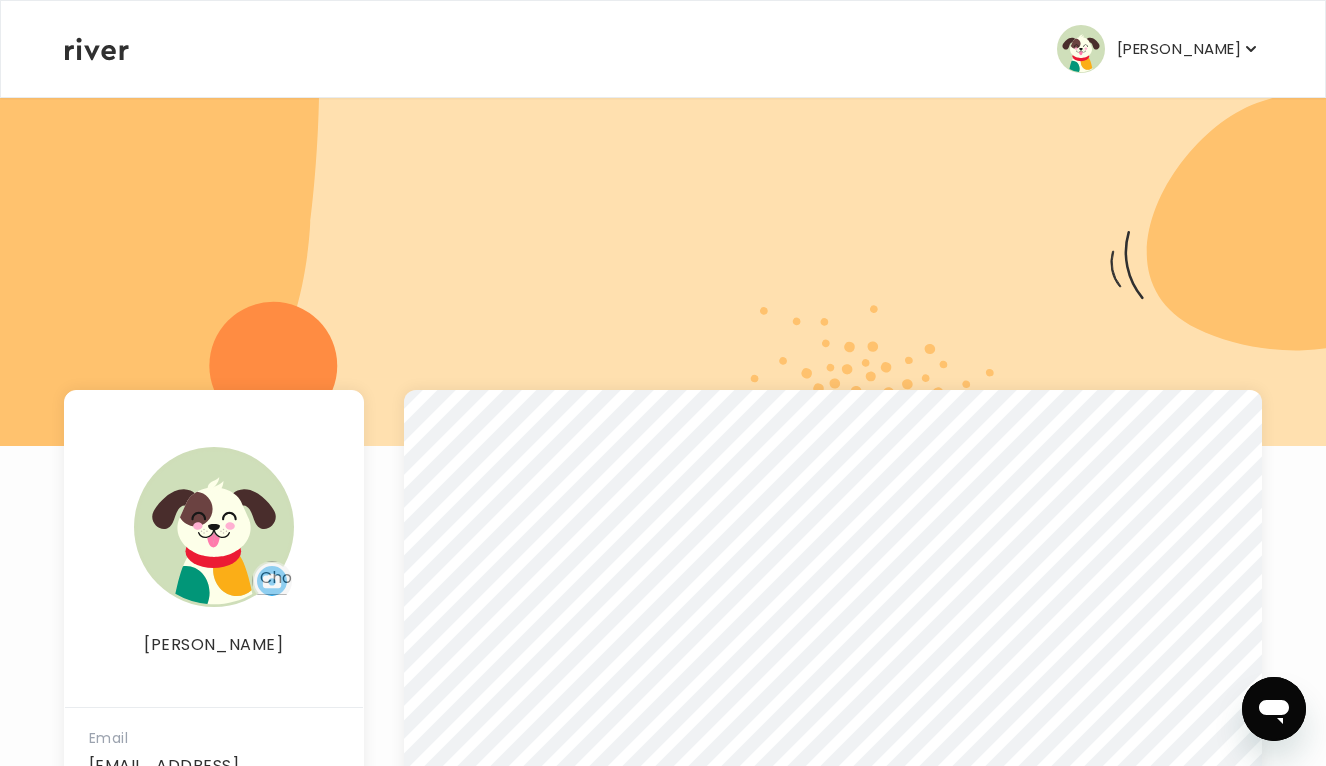 scroll, scrollTop: 380, scrollLeft: 0, axis: vertical 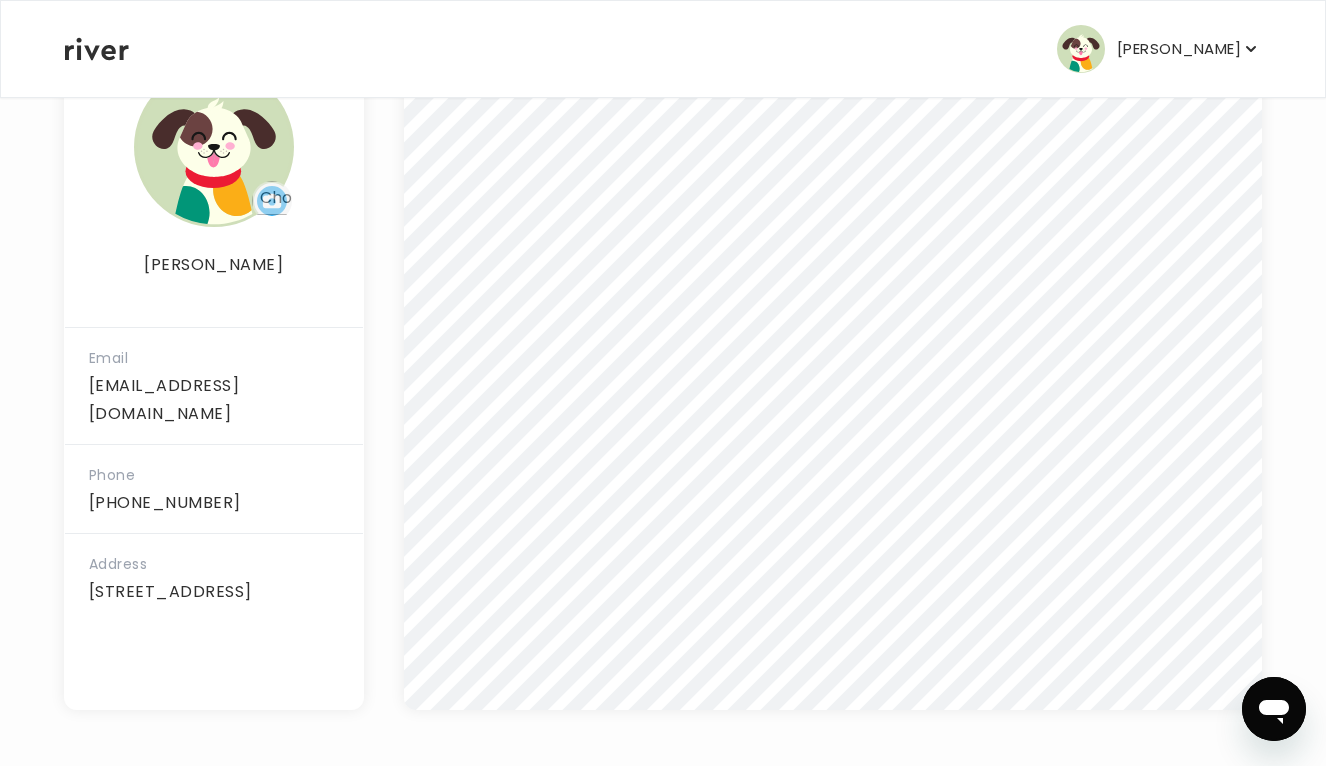 click on "Susan Hoffman" at bounding box center (1179, 49) 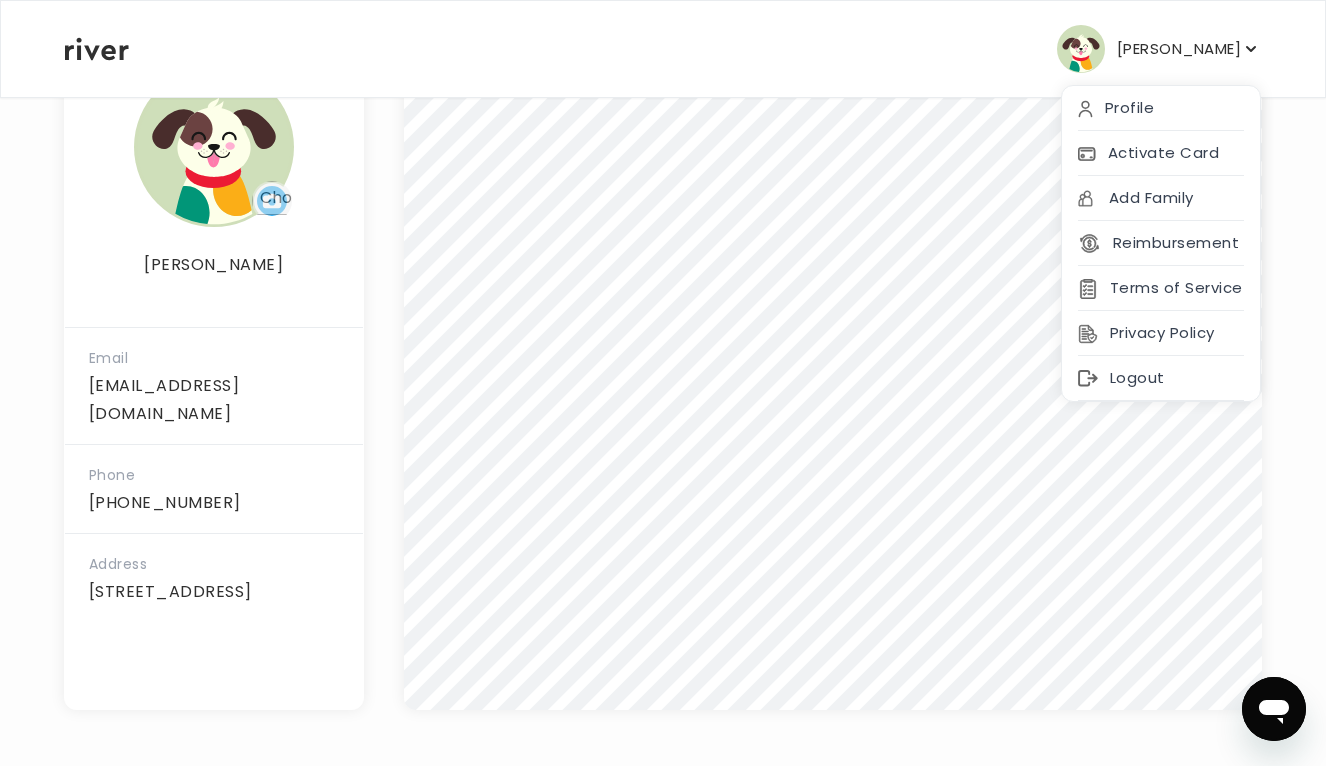 click on "Susan Hoffman Profile Activate Card Add Family Reimbursement Terms of Service Privacy Policy Logout" at bounding box center [663, 49] 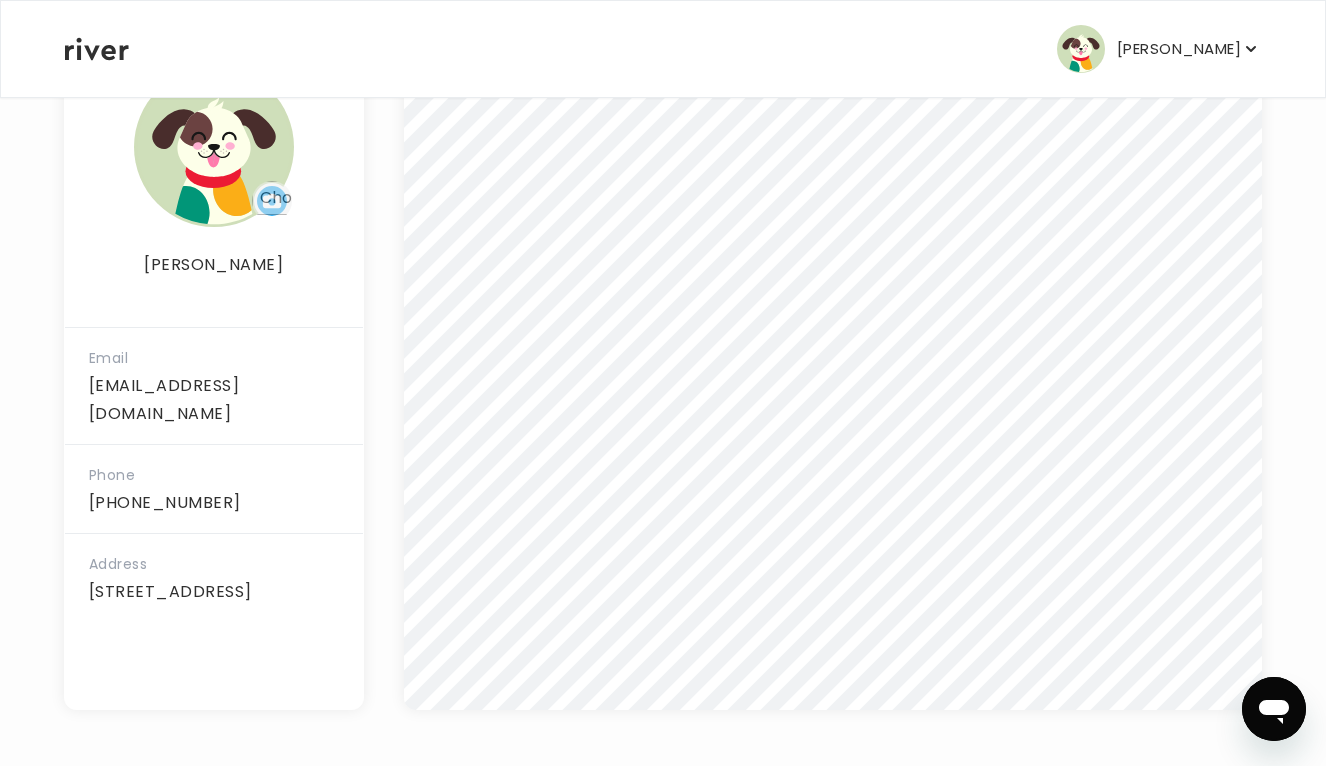 click on "Susan Hoffman" at bounding box center [1179, 49] 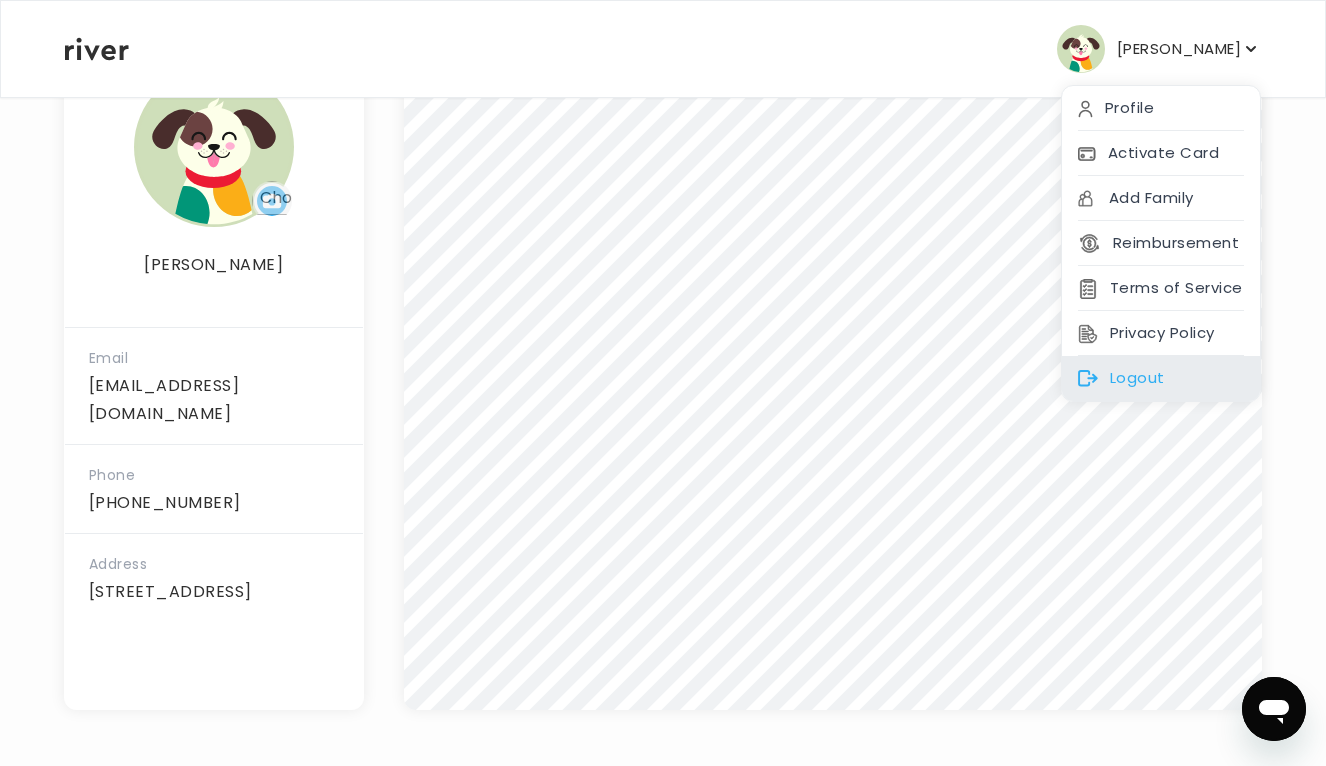 click on "Logout" at bounding box center [1161, 378] 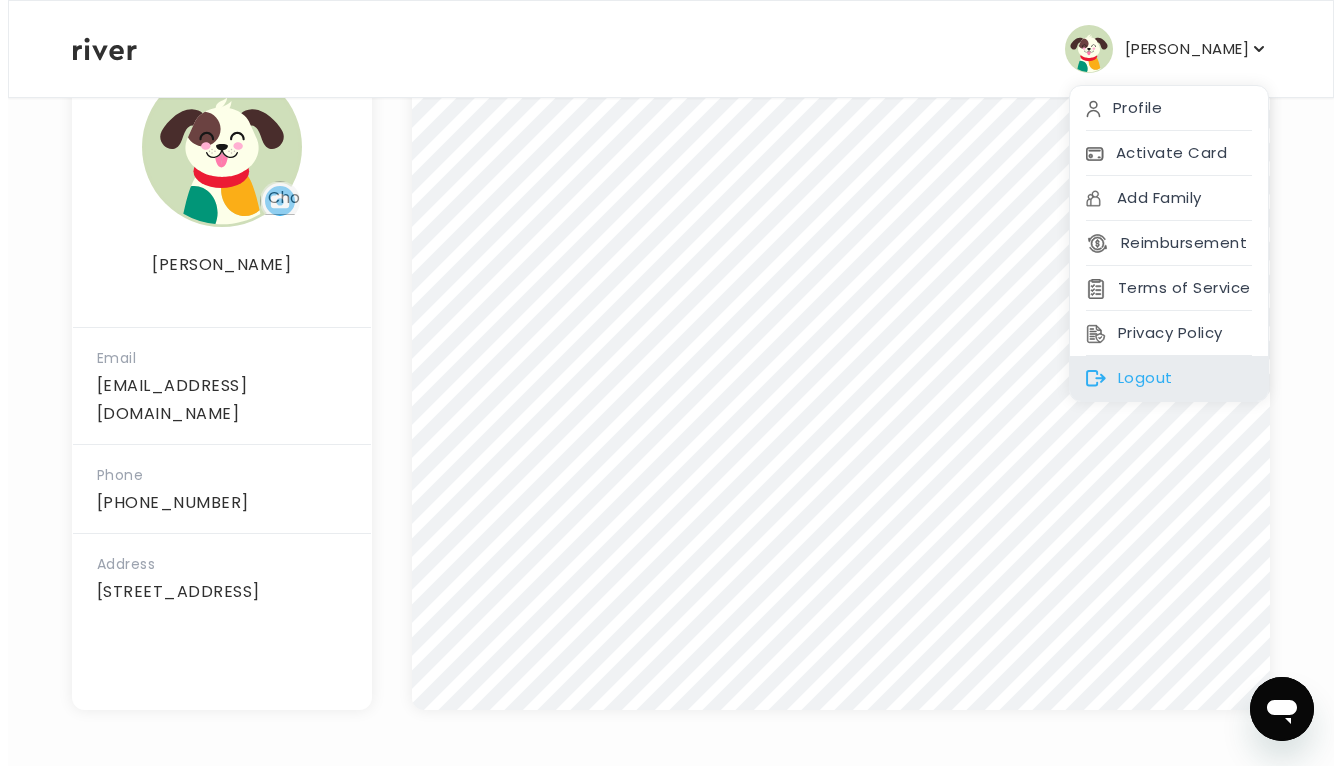 scroll, scrollTop: 0, scrollLeft: 0, axis: both 